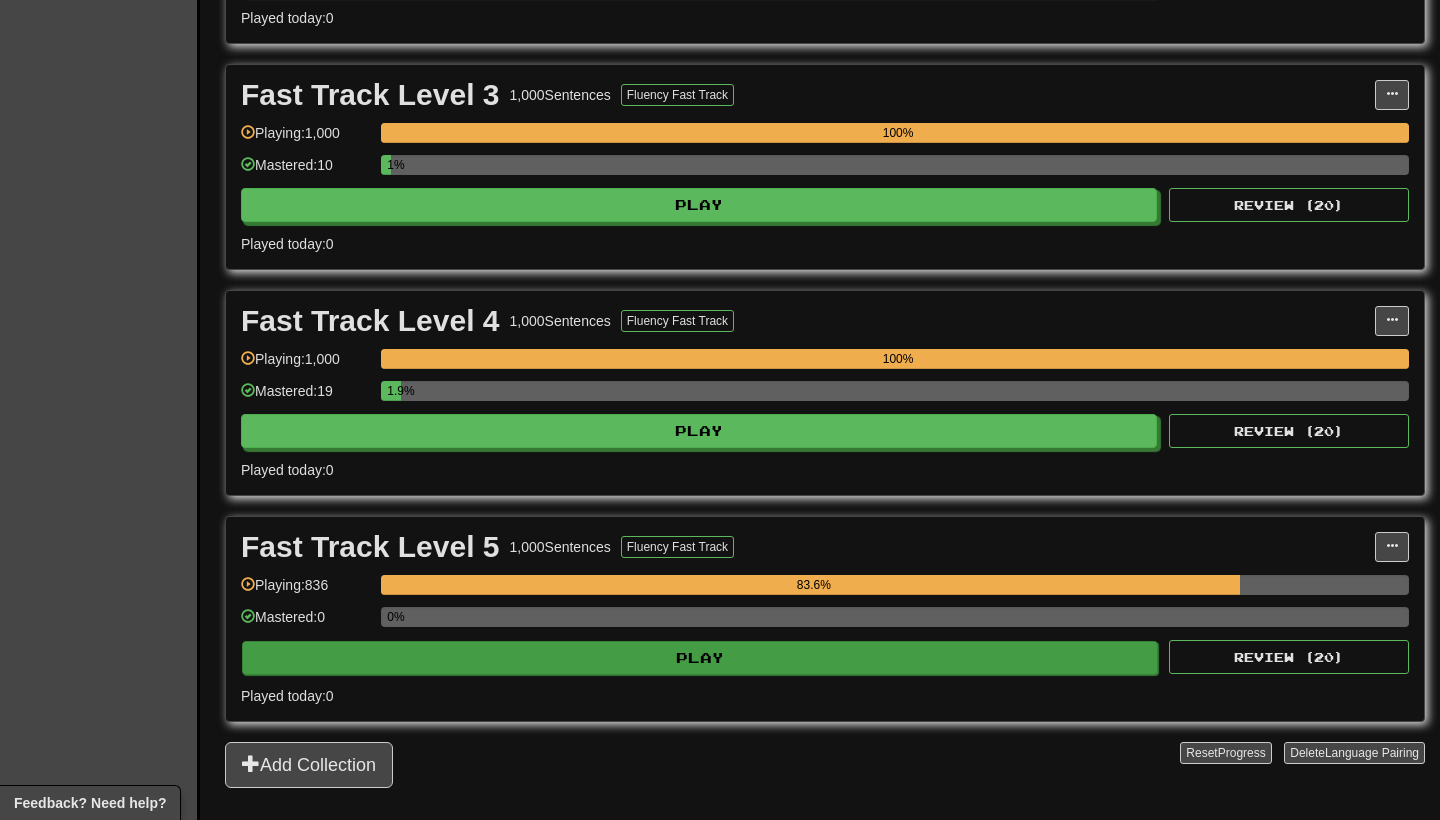 scroll, scrollTop: 994, scrollLeft: 0, axis: vertical 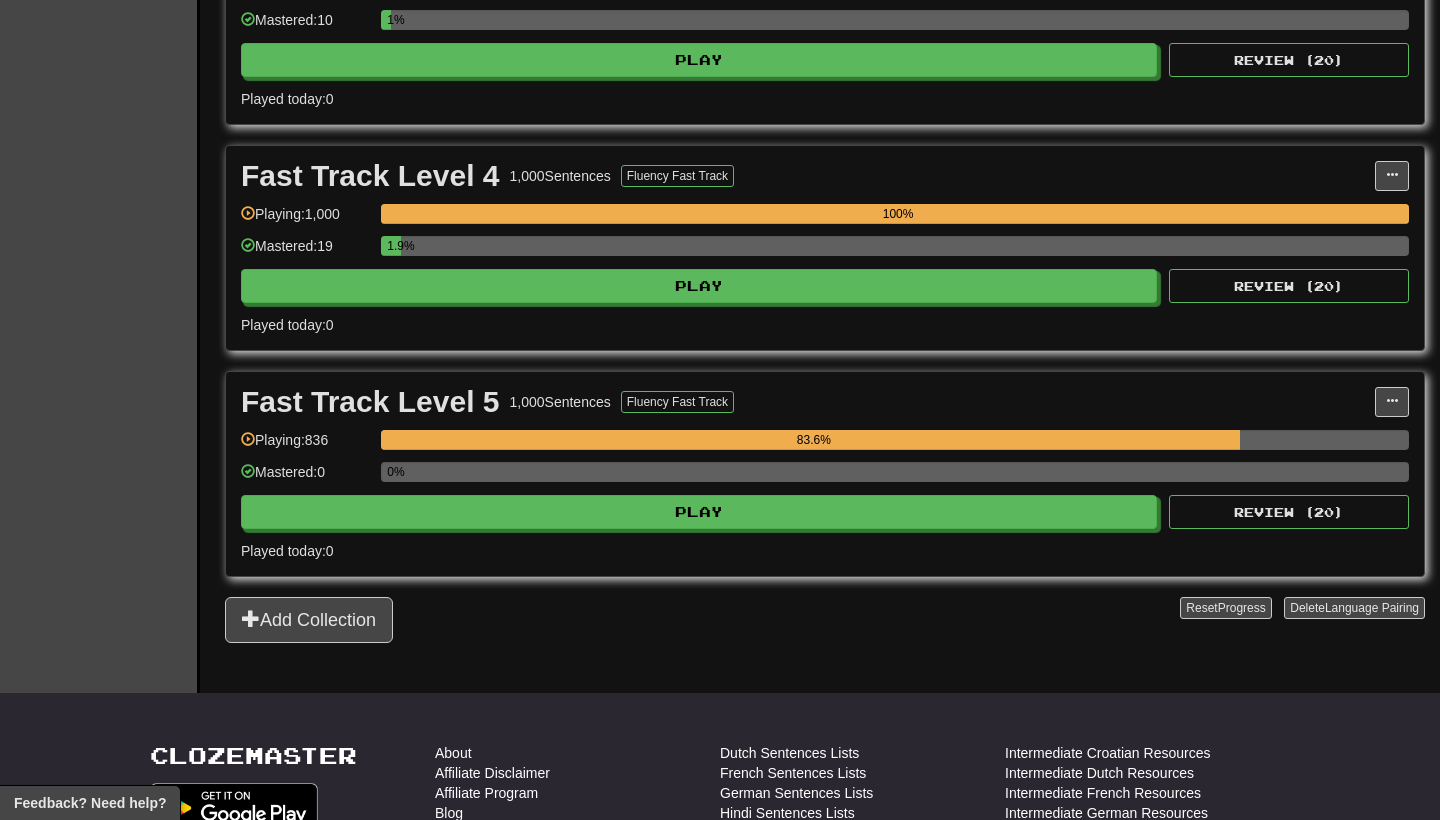 click on "0%" at bounding box center [895, 472] 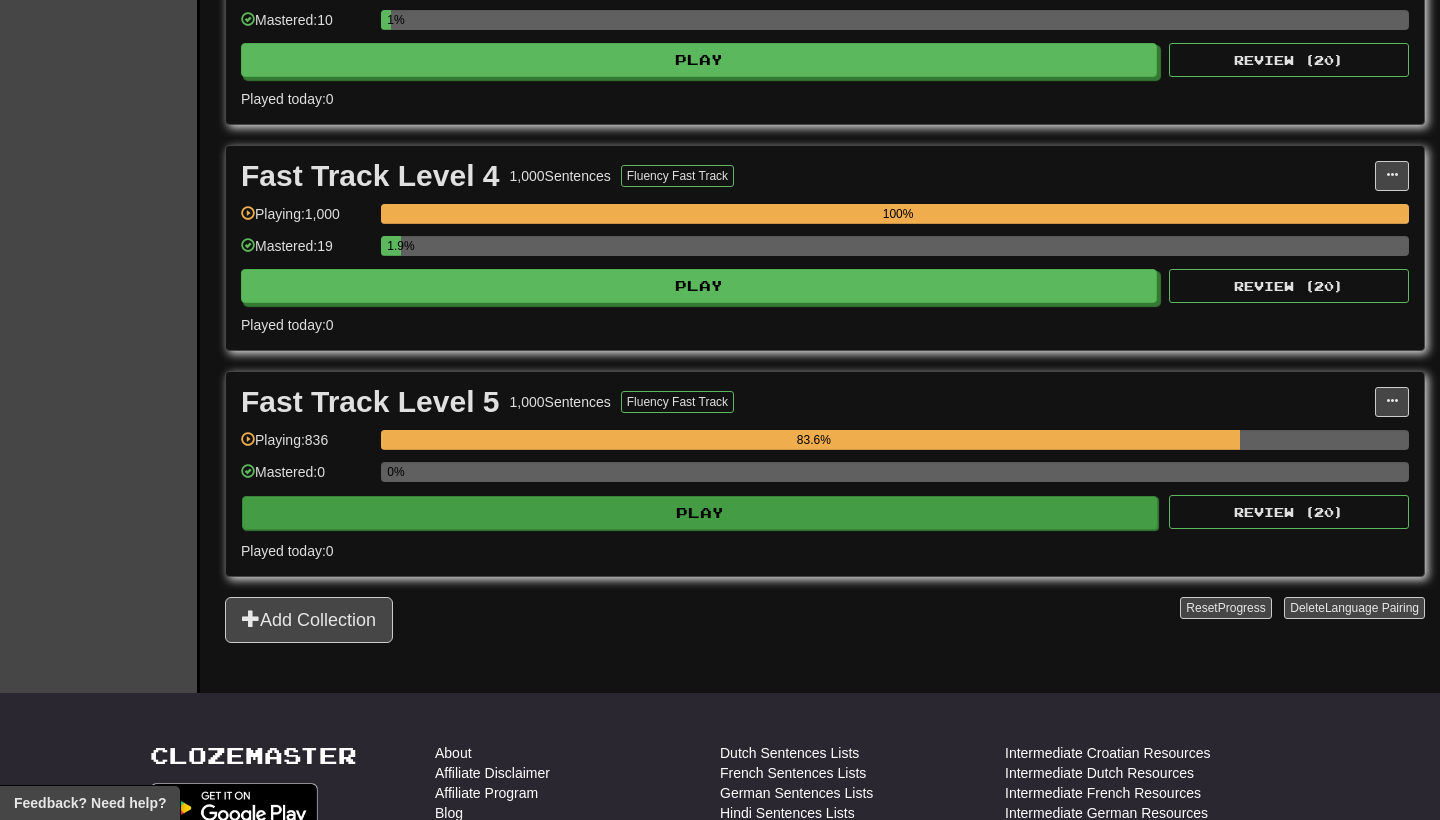 click on "Play" at bounding box center [700, 513] 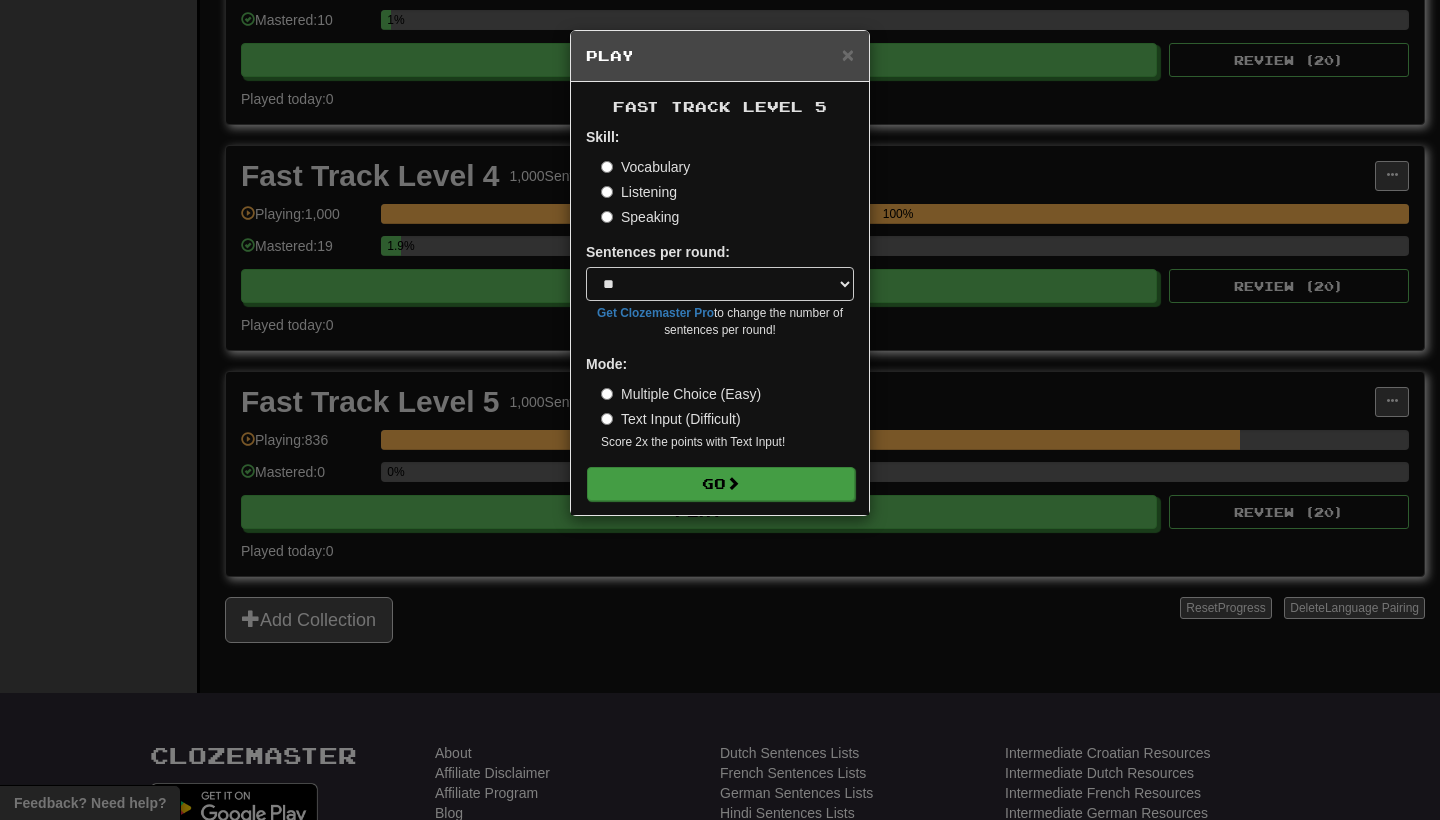 click on "Go" at bounding box center [721, 484] 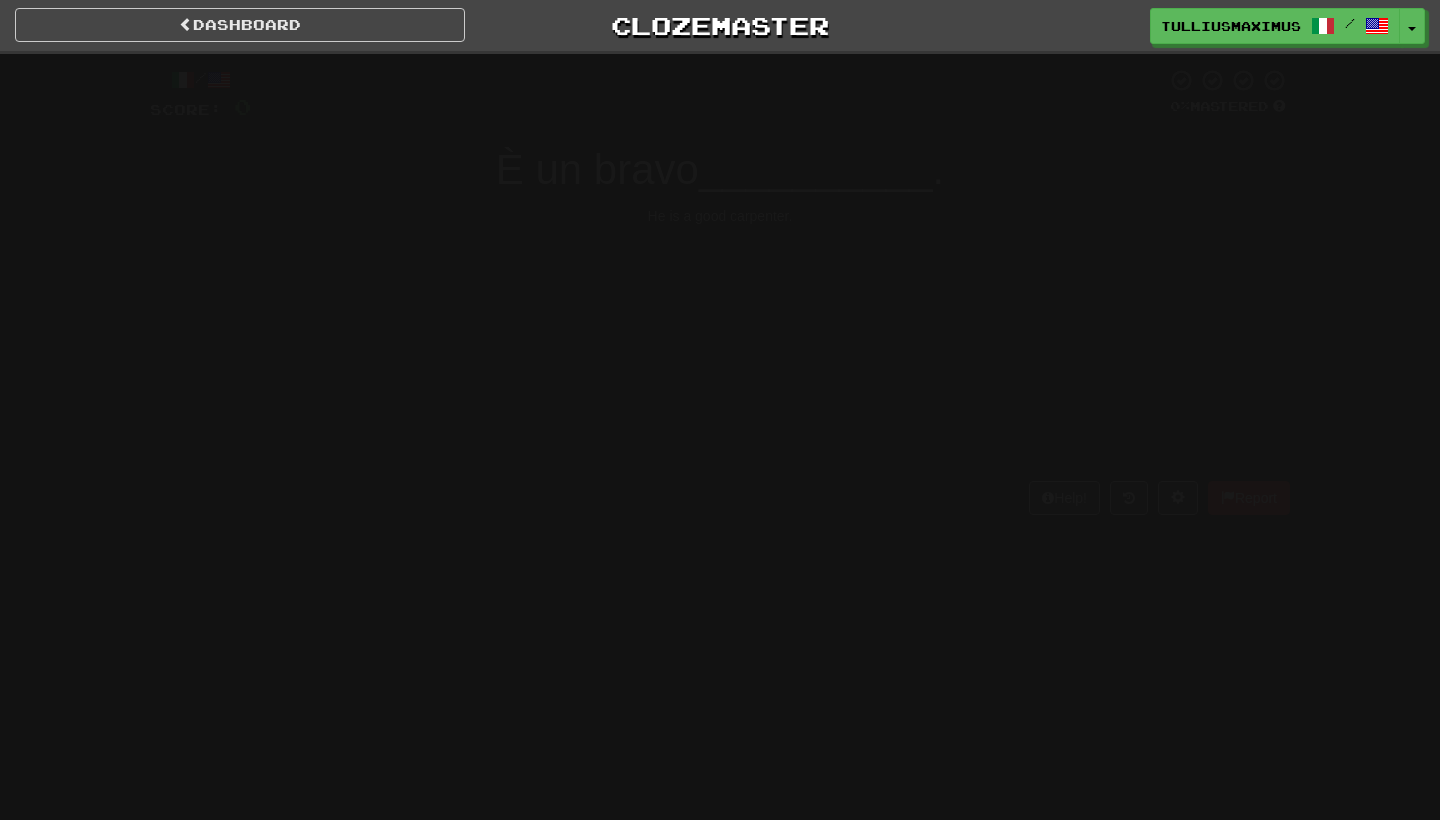 scroll, scrollTop: 0, scrollLeft: 0, axis: both 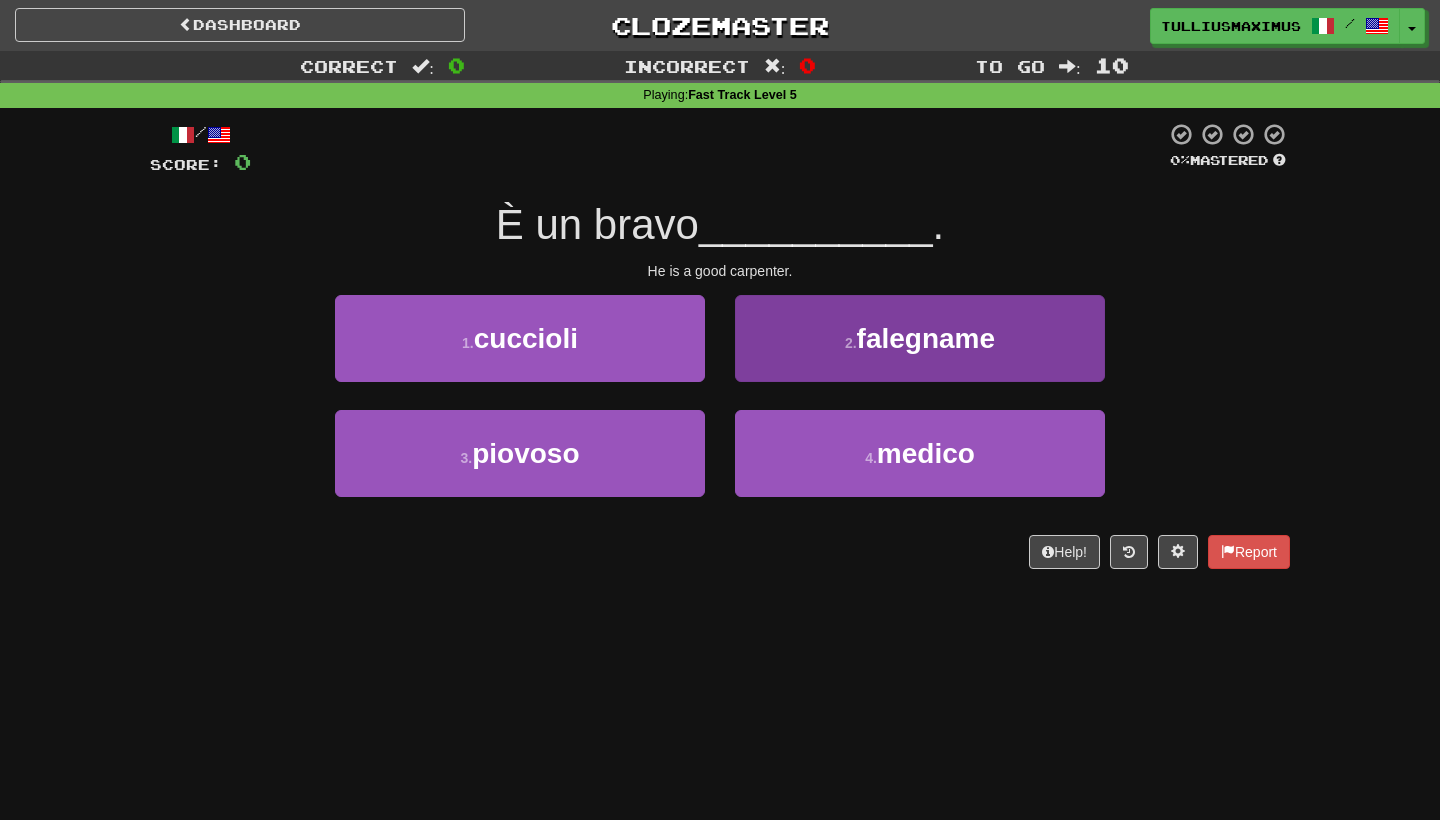 click on "2 .  falegname" at bounding box center (920, 338) 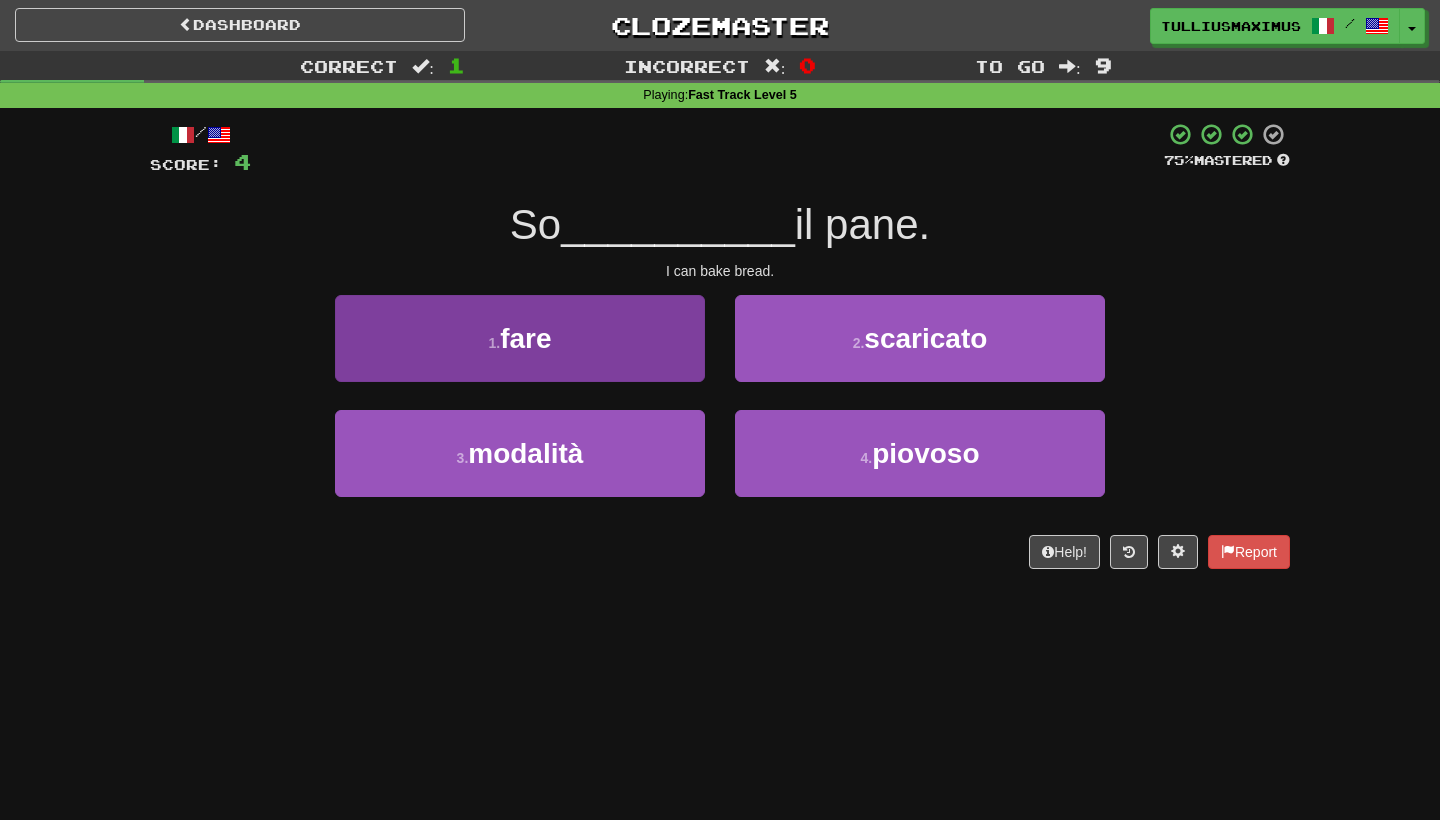 click on "1 .  fare" at bounding box center (520, 338) 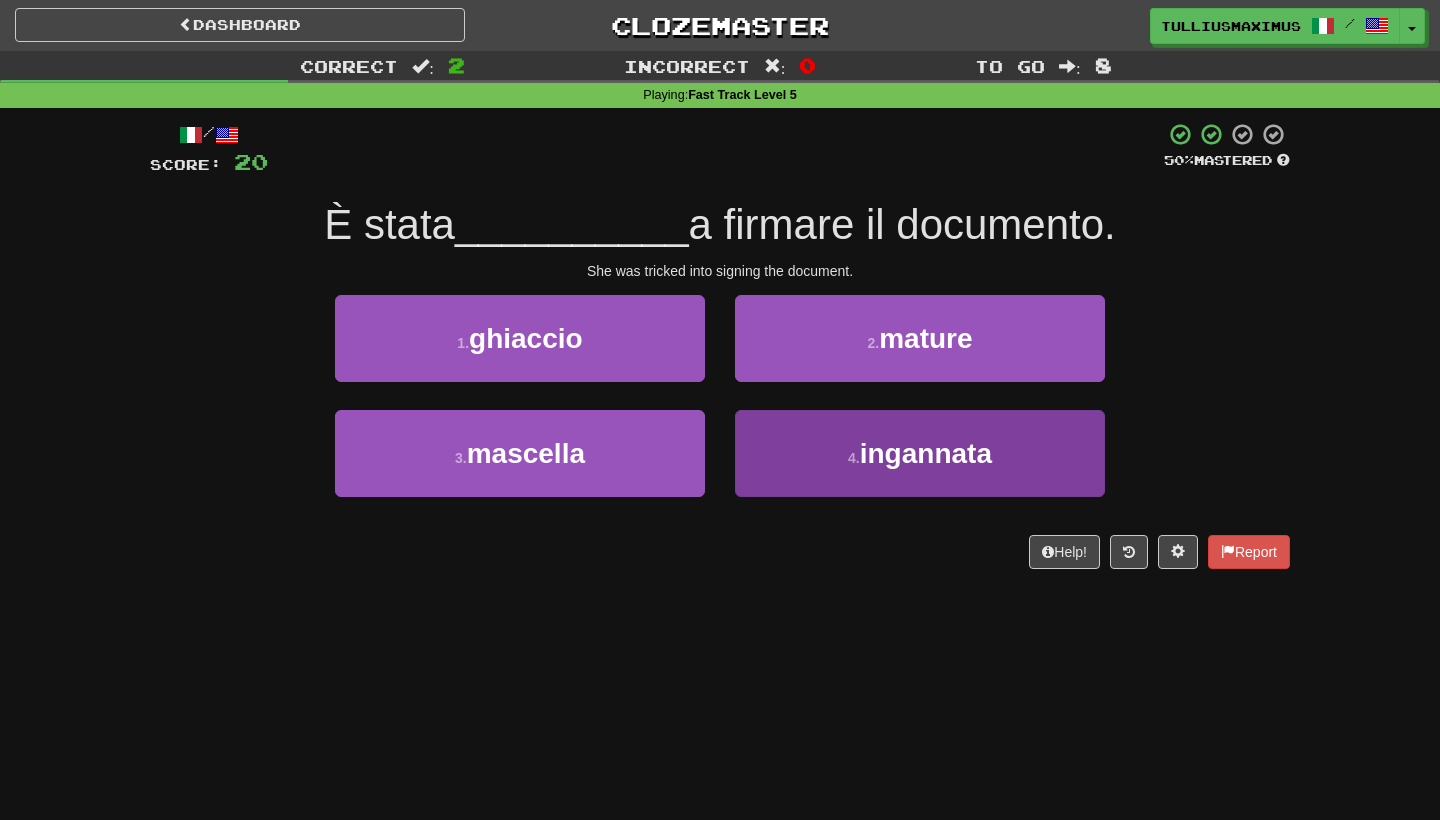 click on "4 .  ingannata" at bounding box center [920, 453] 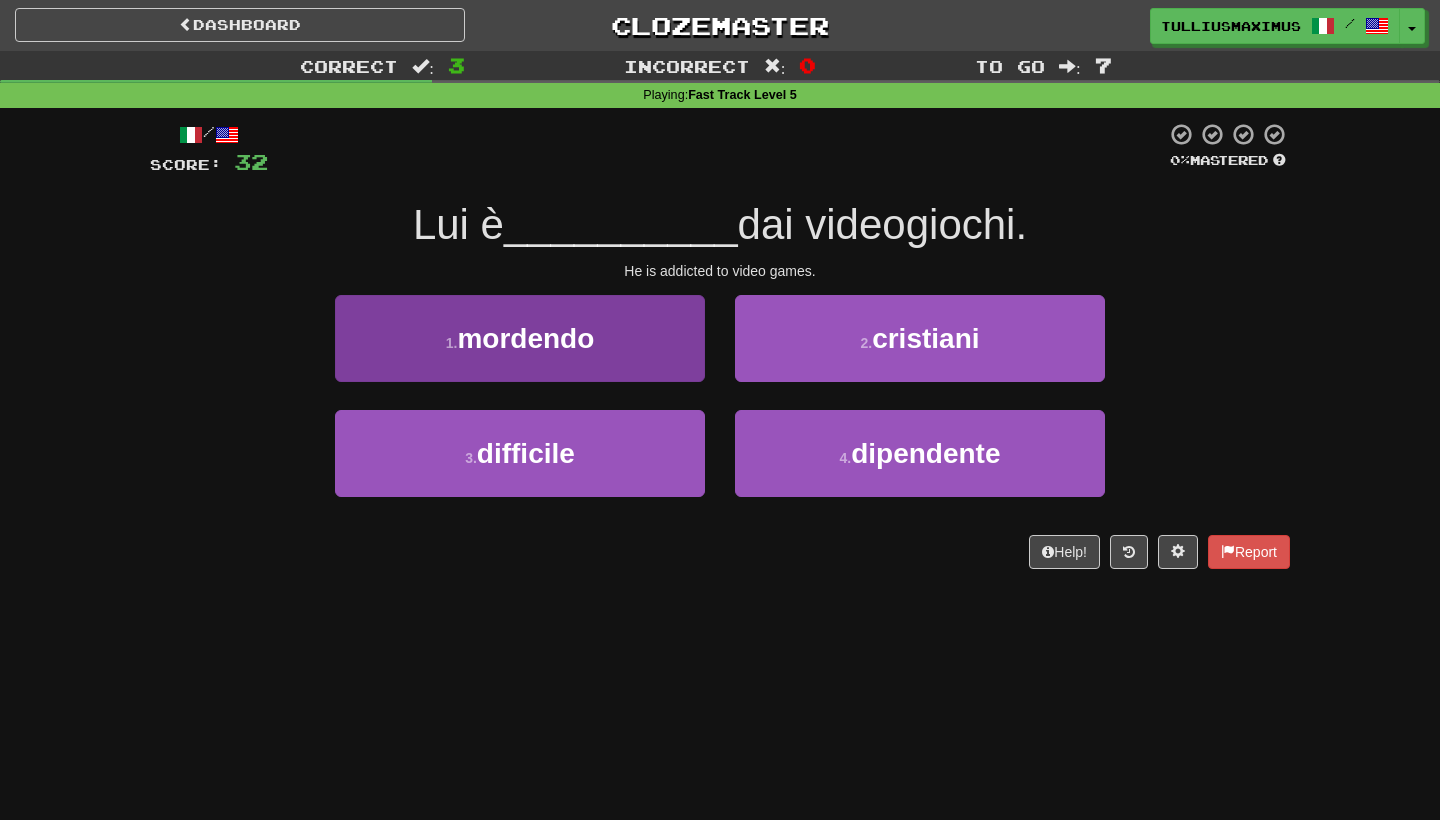 click on "1 .  mordendo" at bounding box center [520, 338] 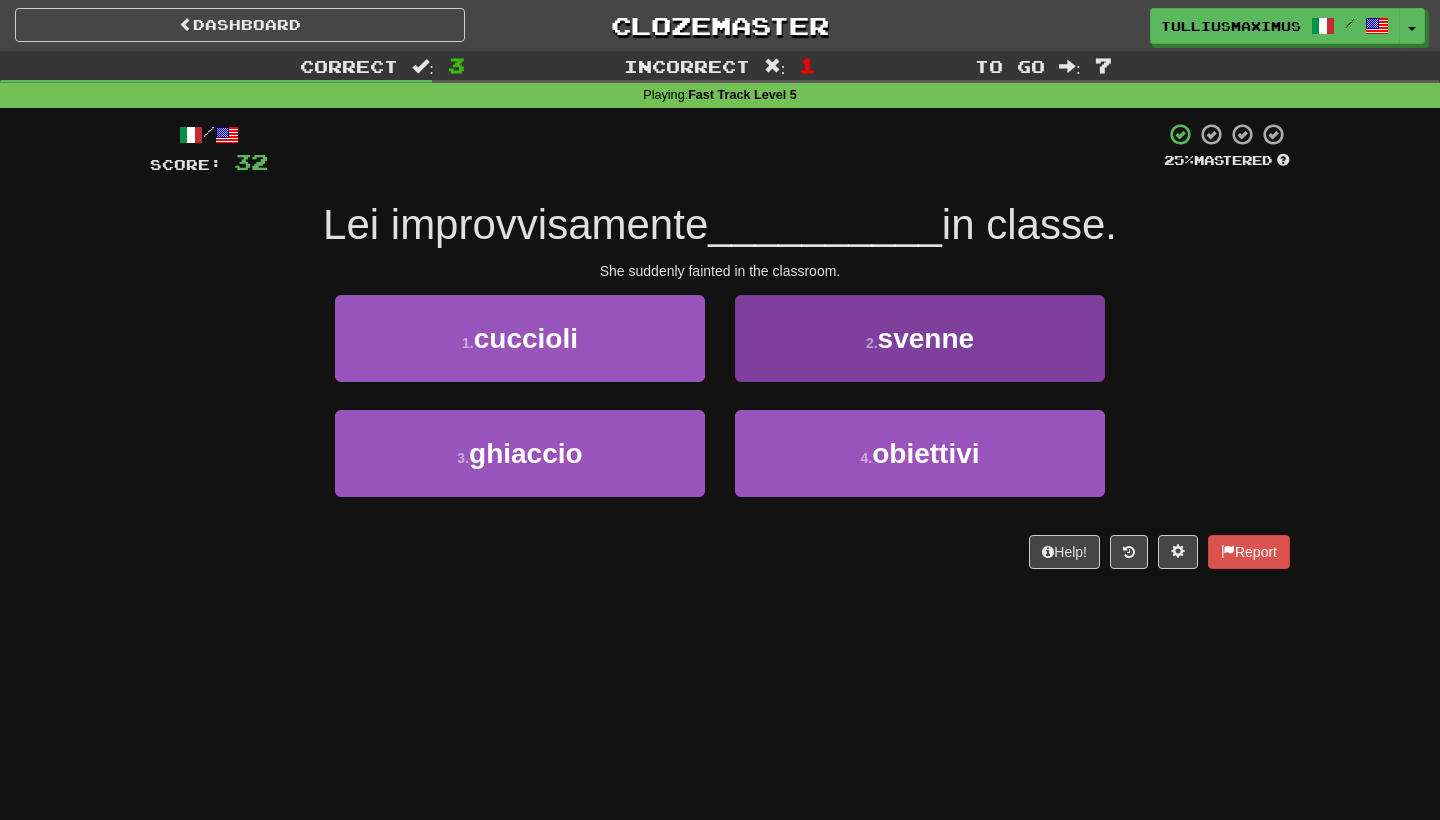click on "2 .  svenne" at bounding box center [920, 338] 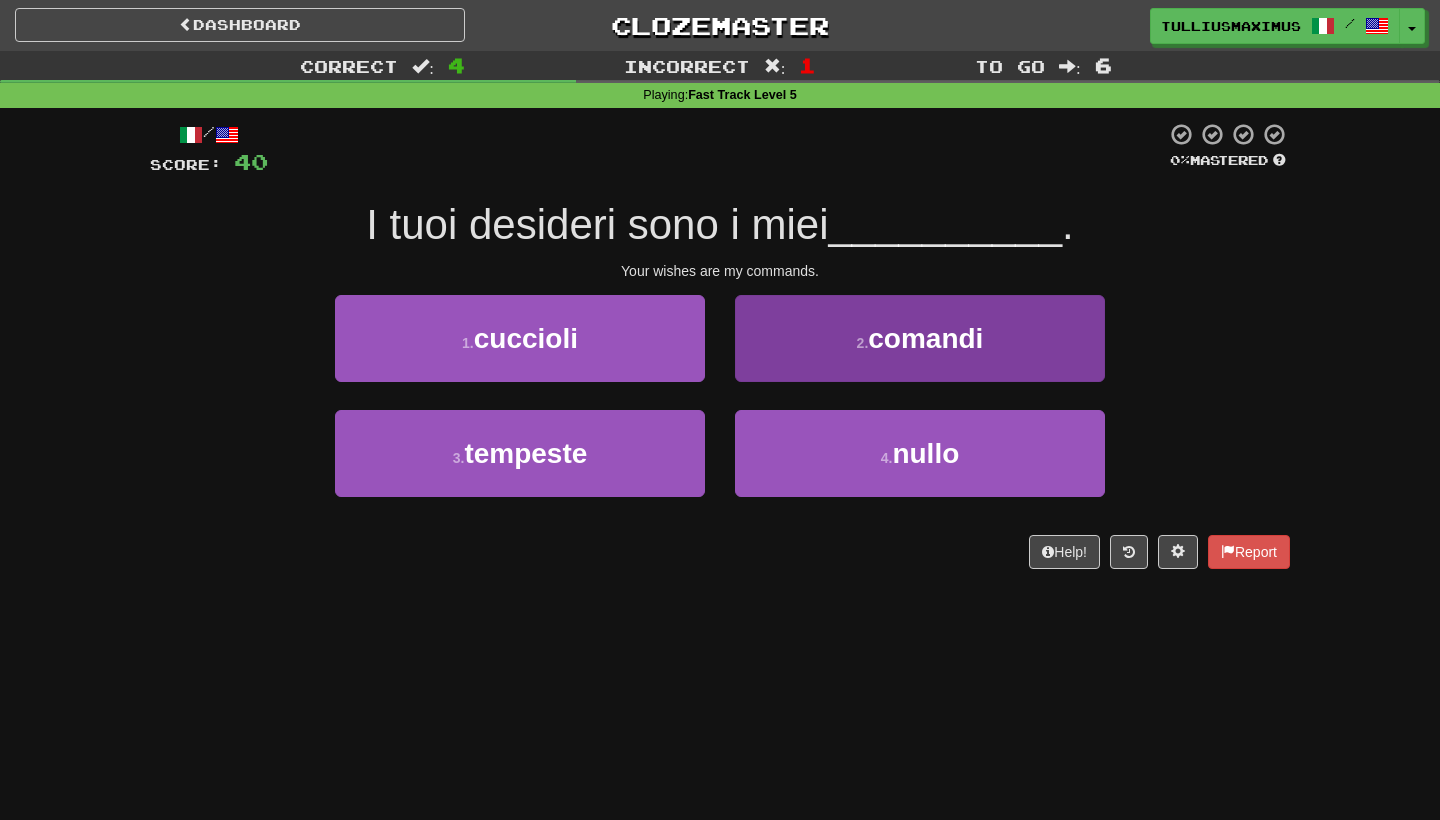 click on "2 .  comandi" at bounding box center [920, 338] 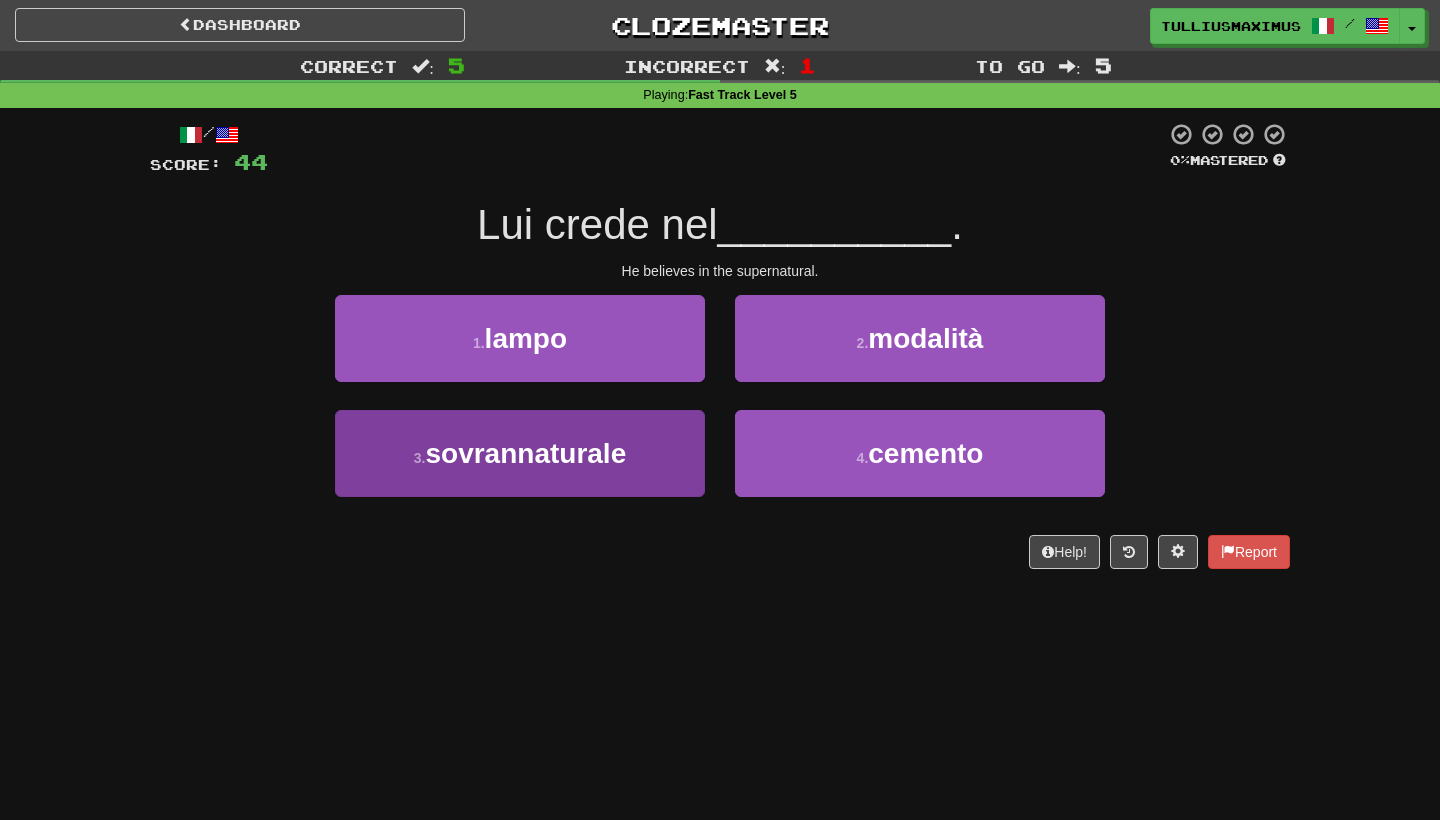 click on "3 .  sovrannaturale" at bounding box center [520, 453] 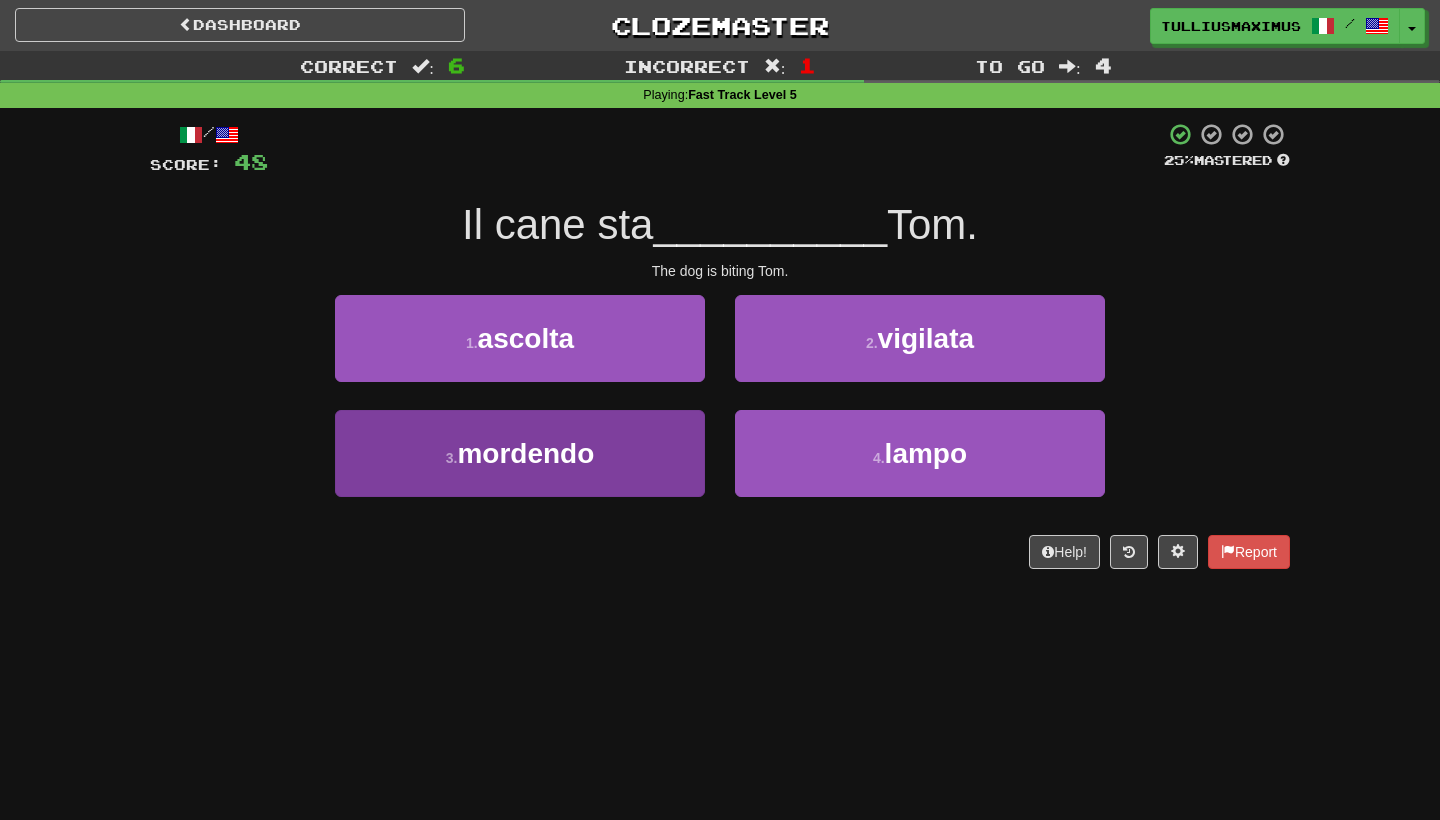 click on "3 .  mordendo" at bounding box center (520, 453) 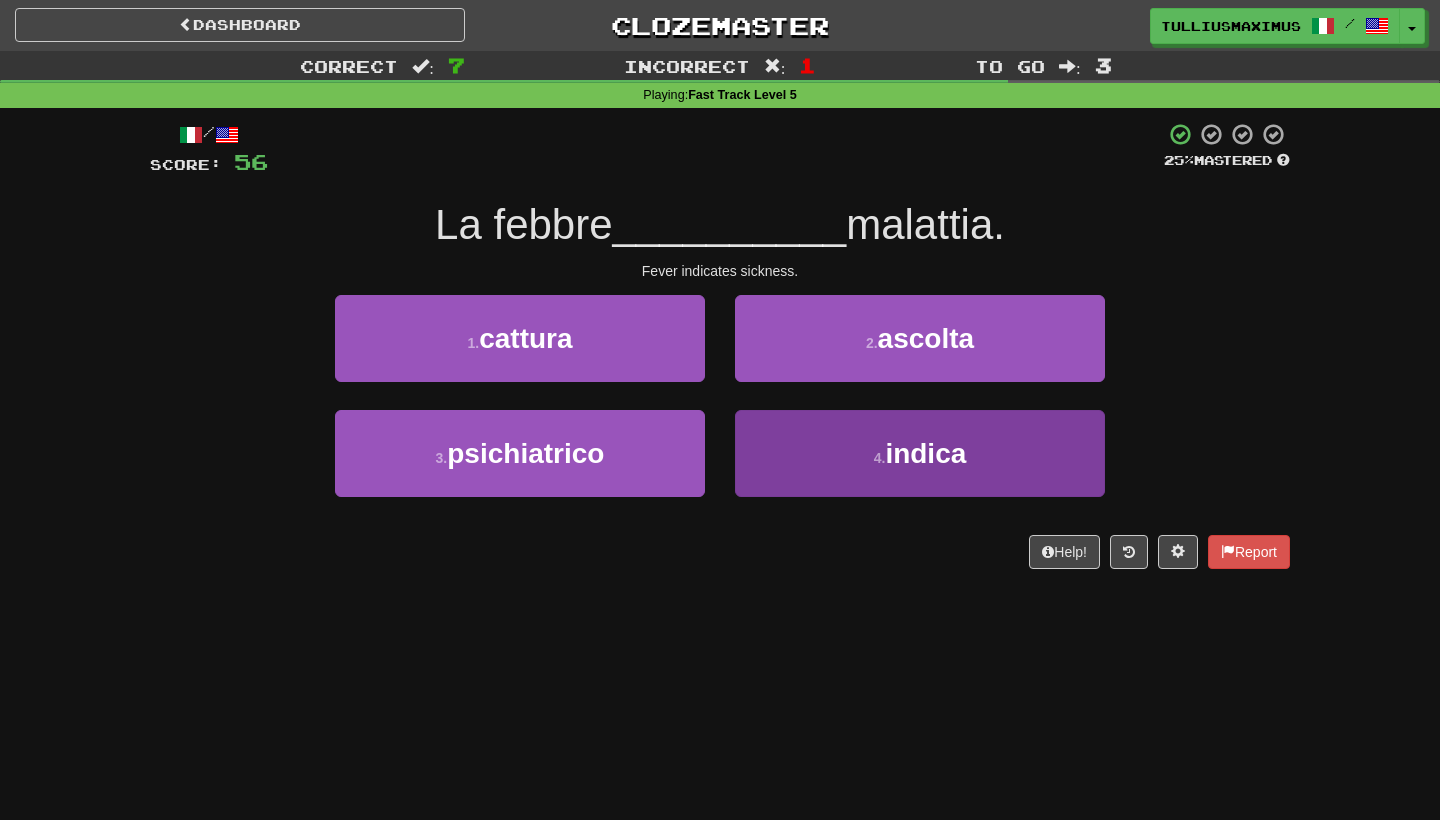 click on "4 .  indica" at bounding box center (920, 453) 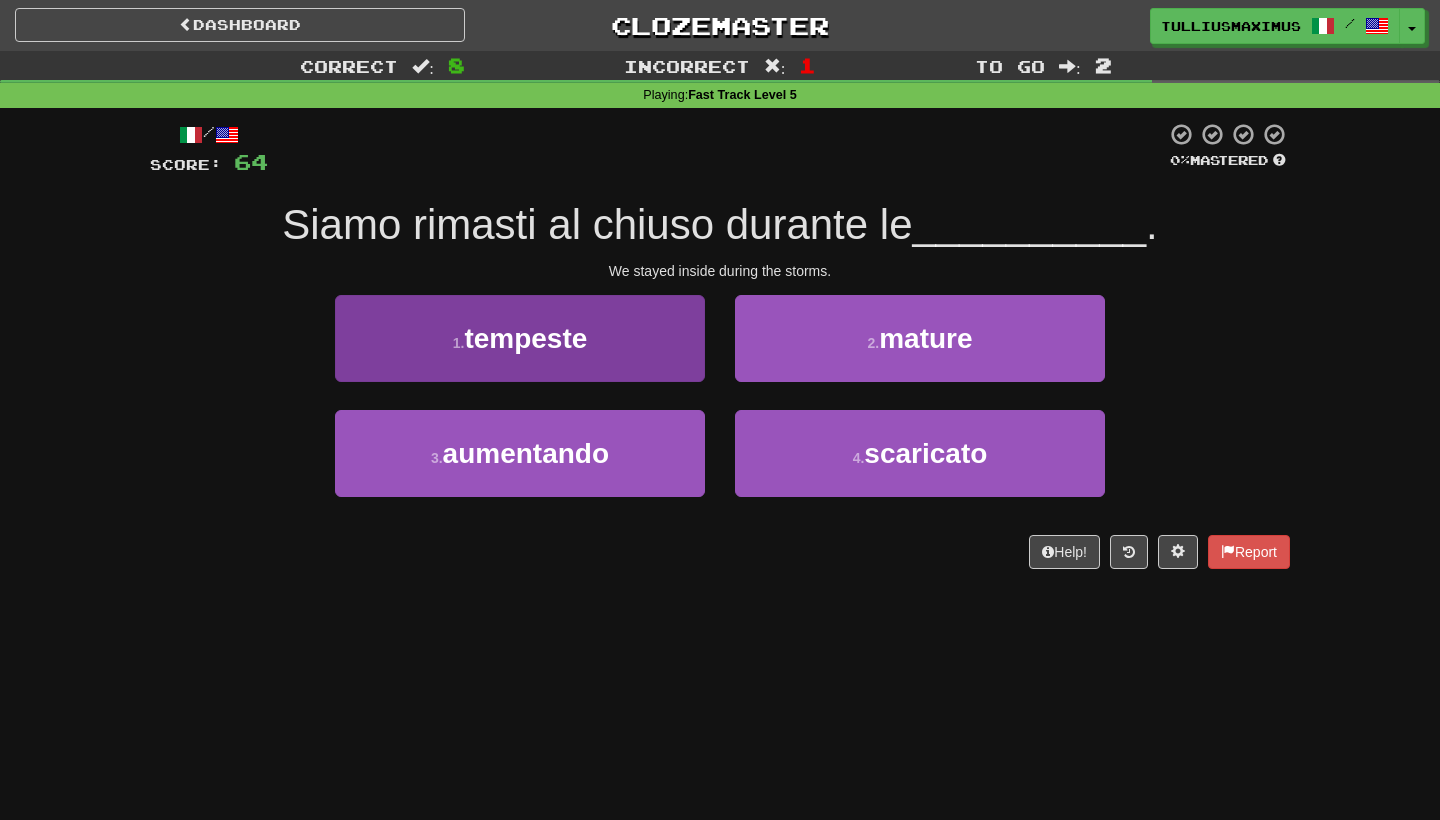 click on "1 .  tempeste" at bounding box center (520, 338) 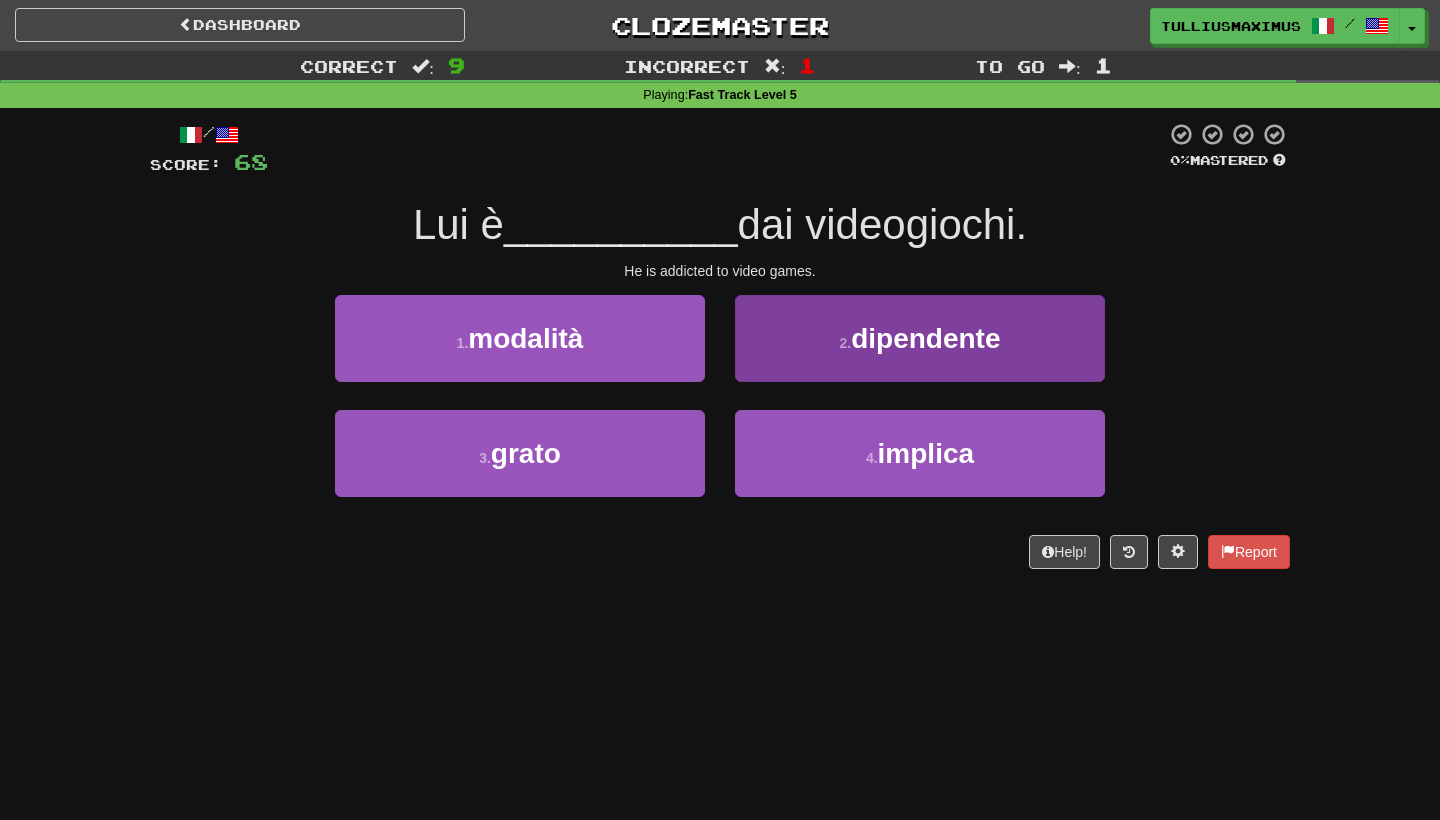 click on "dipendente" at bounding box center [925, 338] 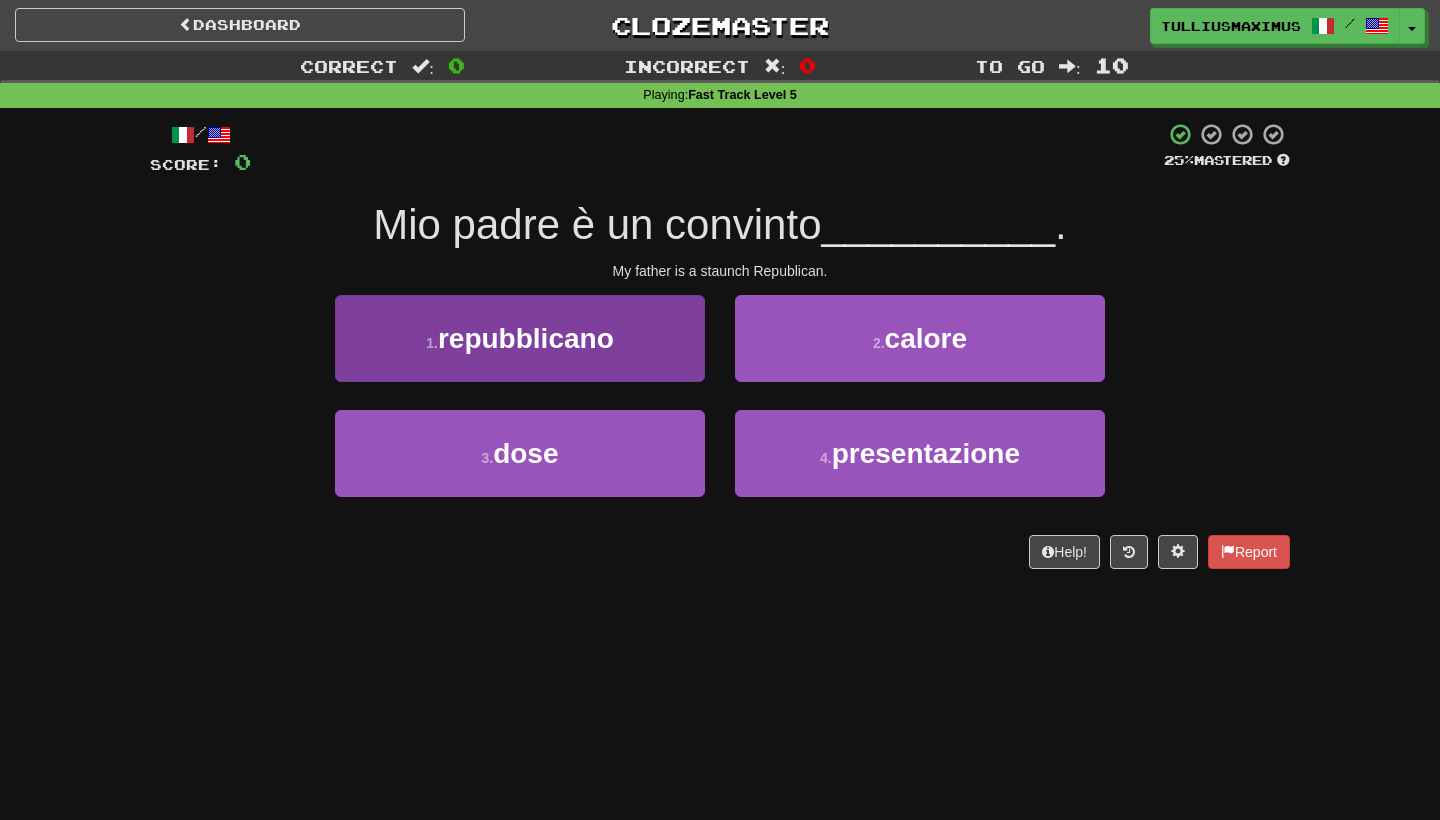 click on "repubblicano" at bounding box center [526, 338] 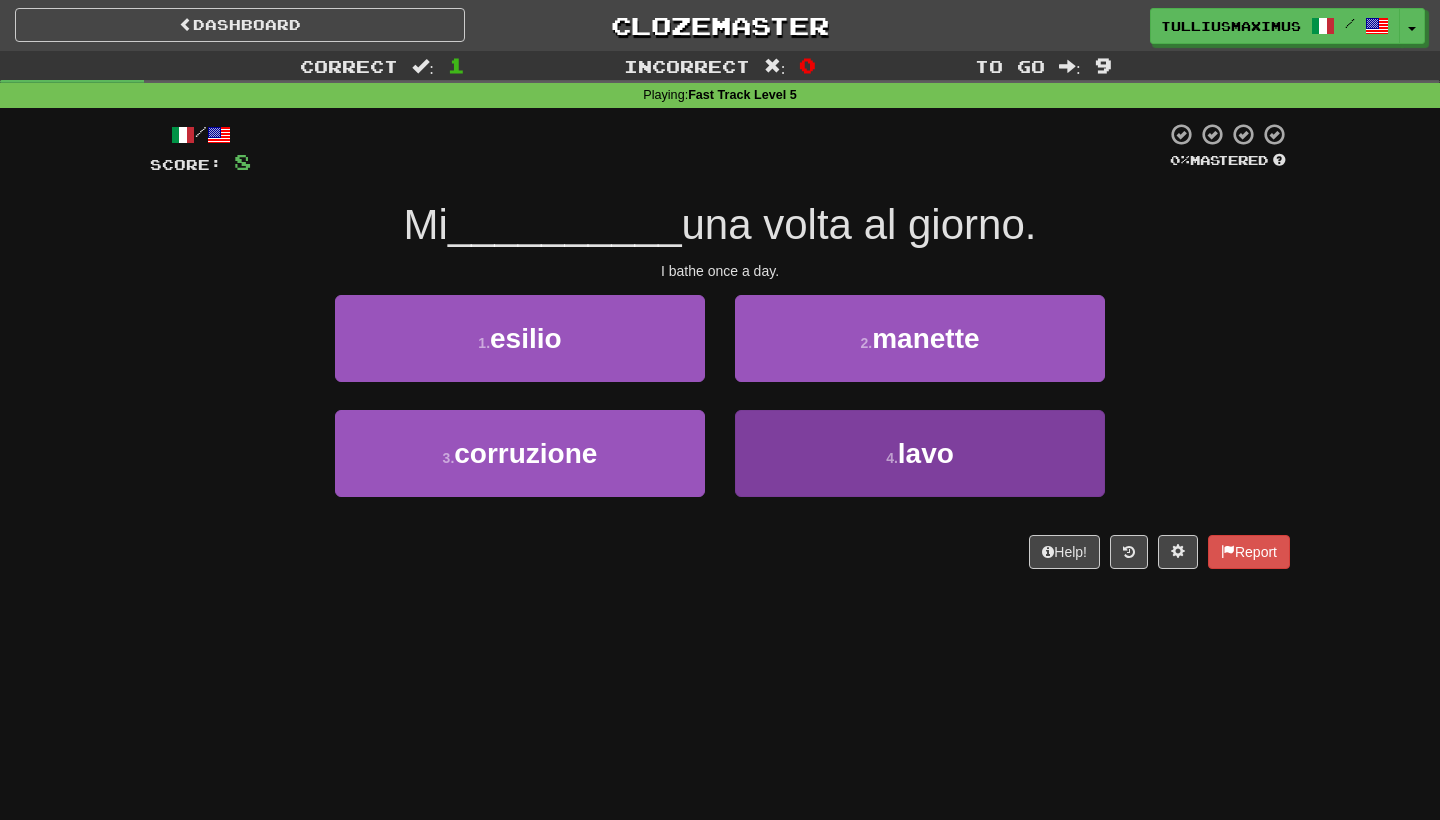 click on "4 .  lavo" at bounding box center [920, 453] 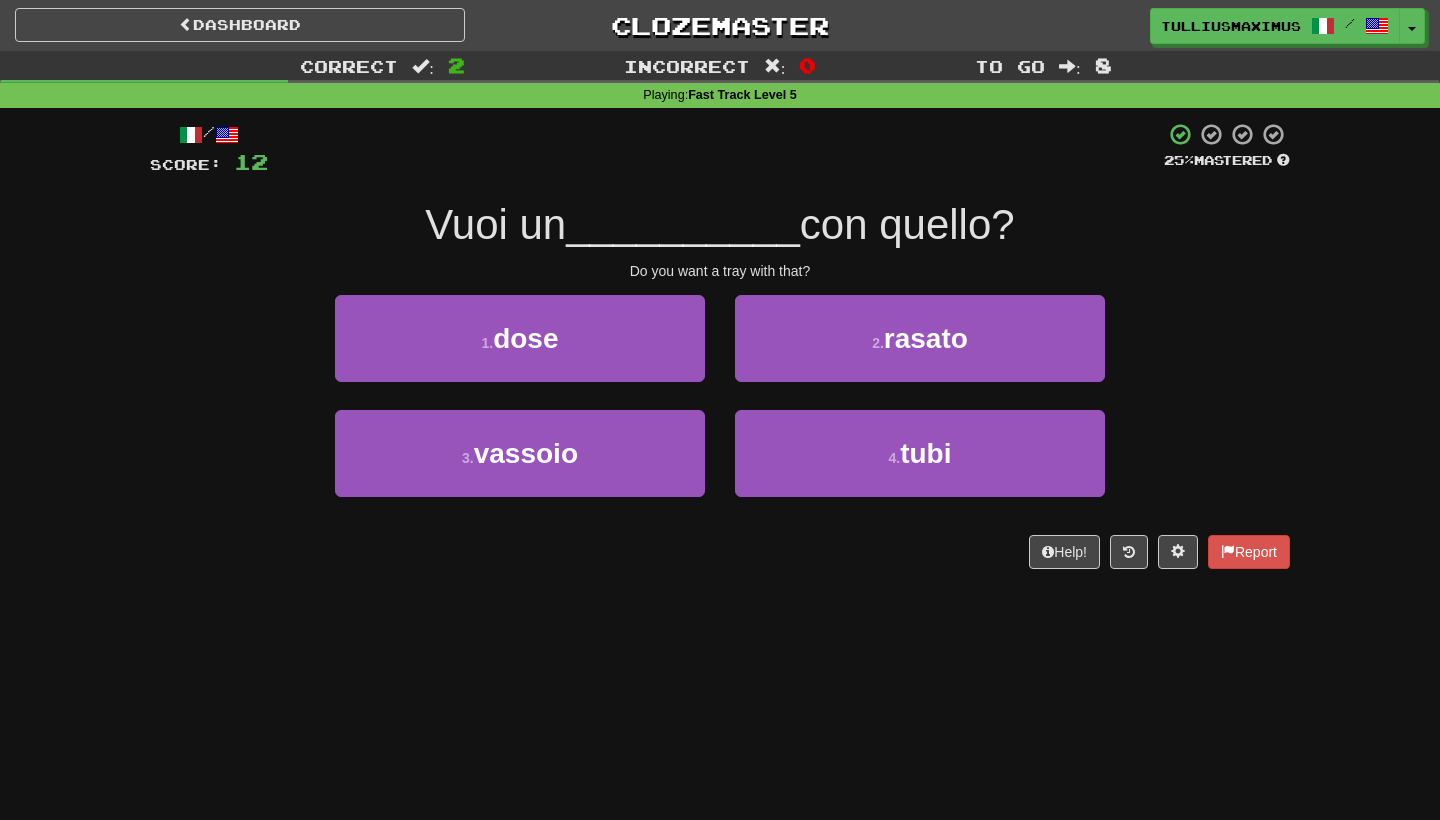 click on "2 .  rasato" at bounding box center [920, 352] 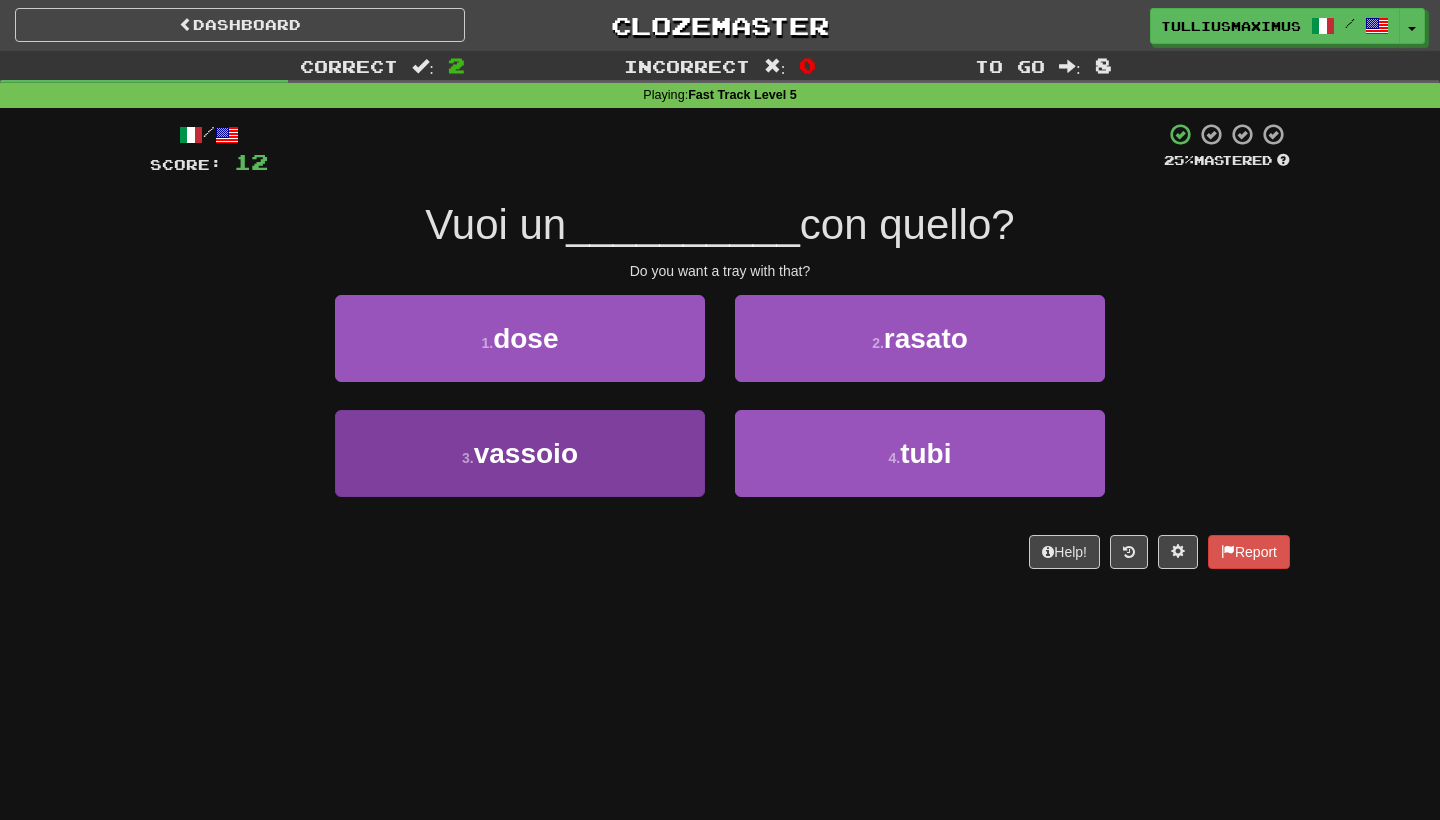 click on "3 .  vassoio" at bounding box center [520, 453] 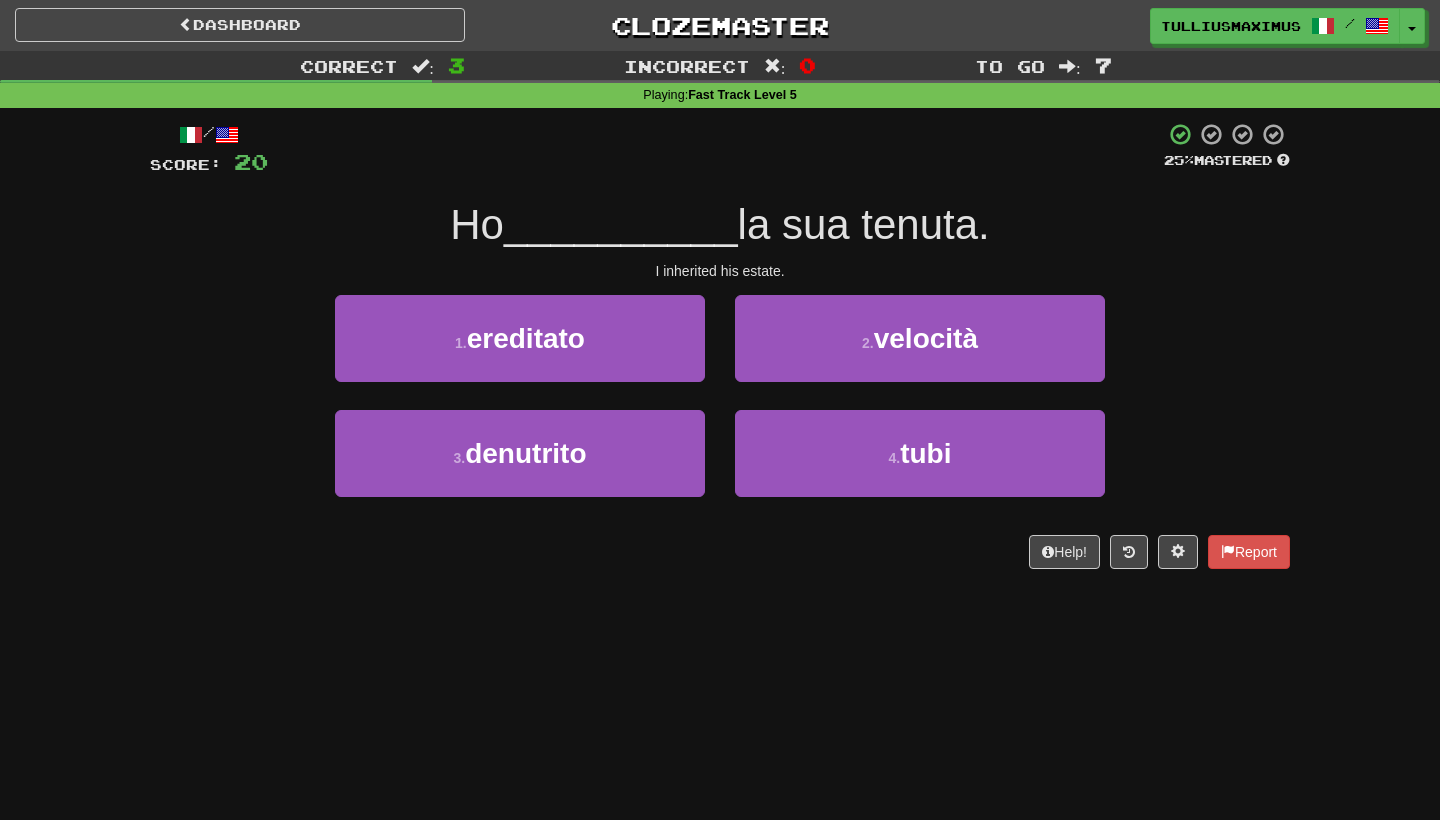 click on "1 .  ereditato" at bounding box center (520, 338) 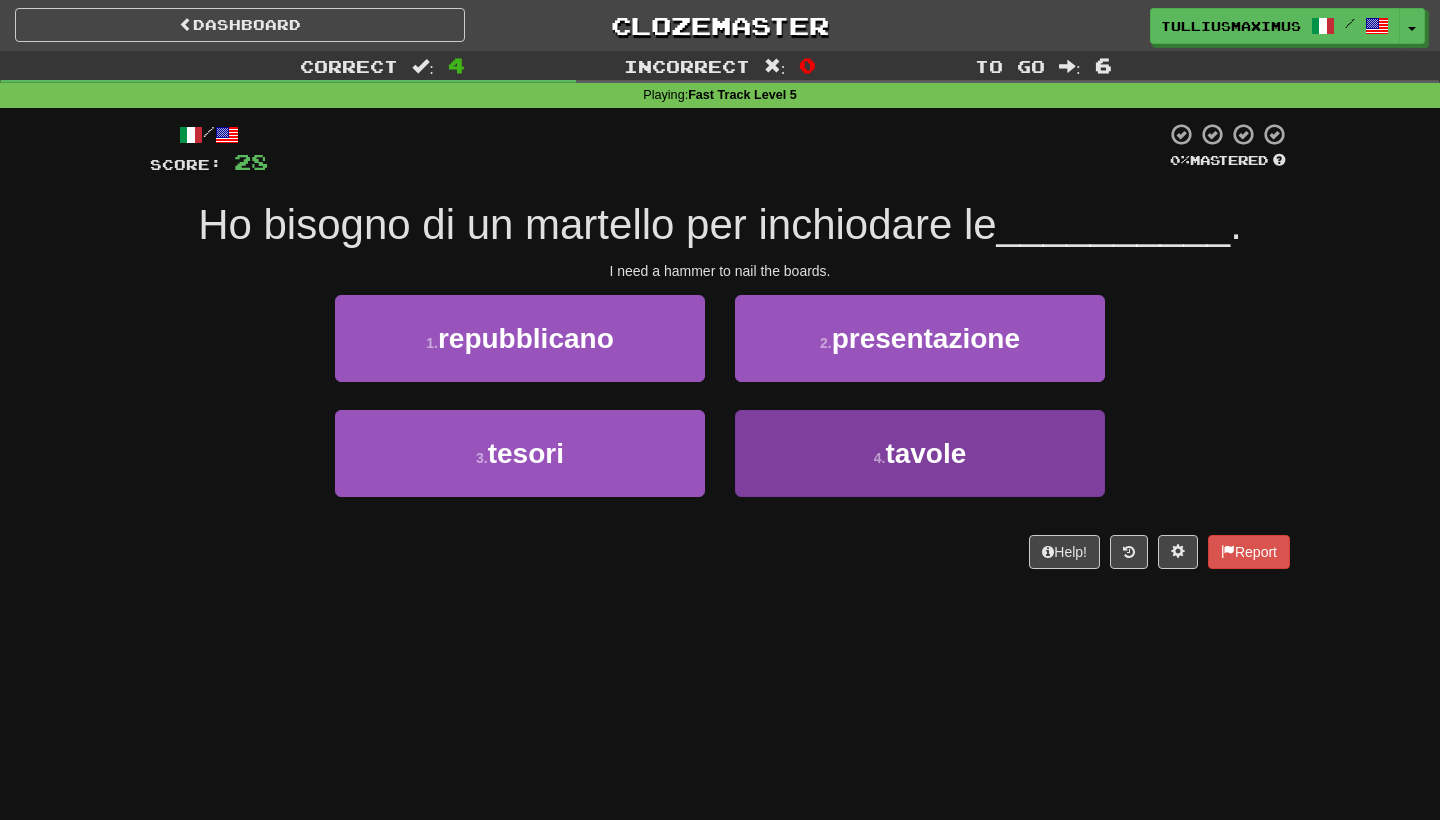 click on "4 .  tavole" at bounding box center [920, 453] 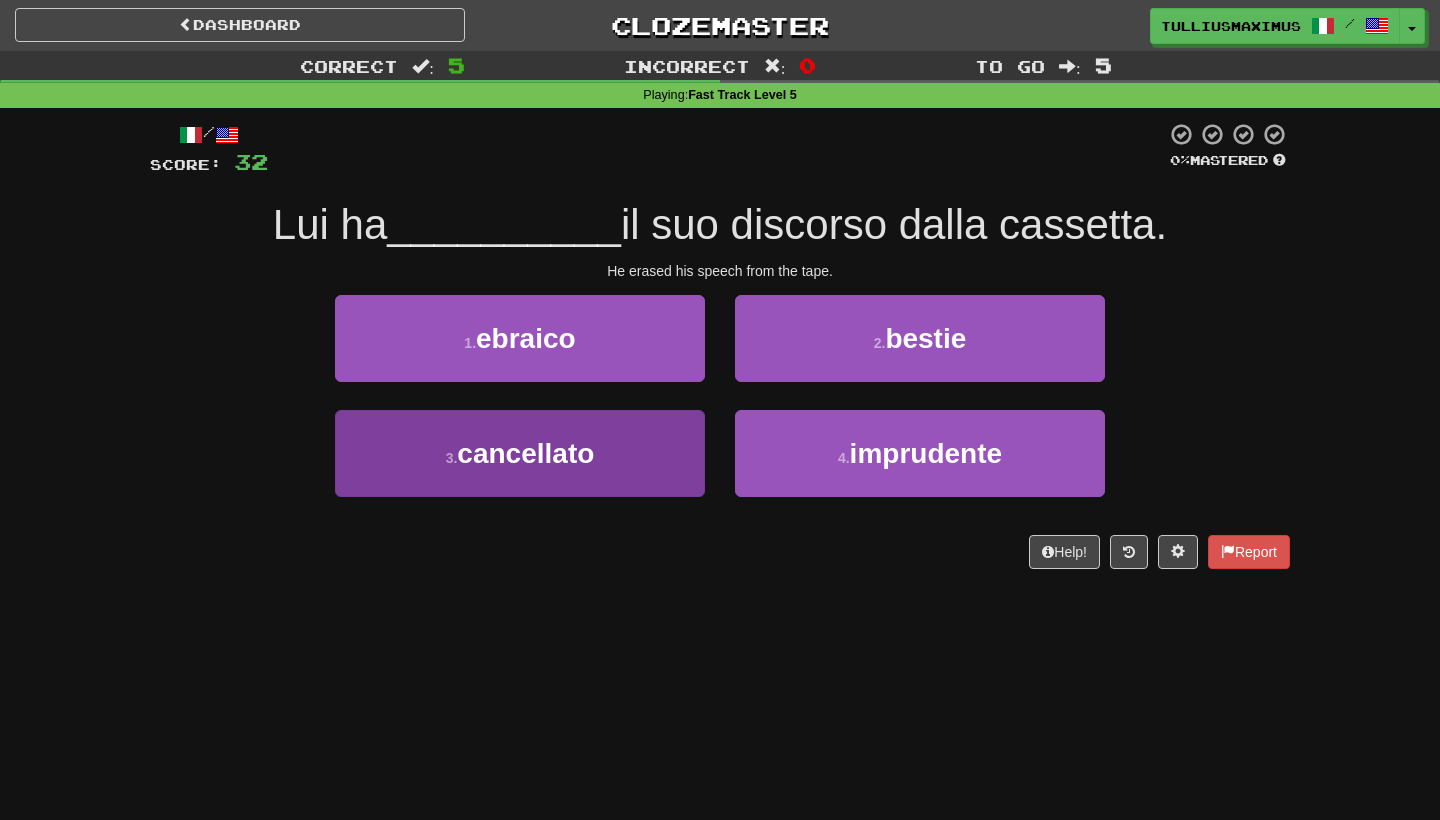 click on "3 .  cancellato" at bounding box center [520, 453] 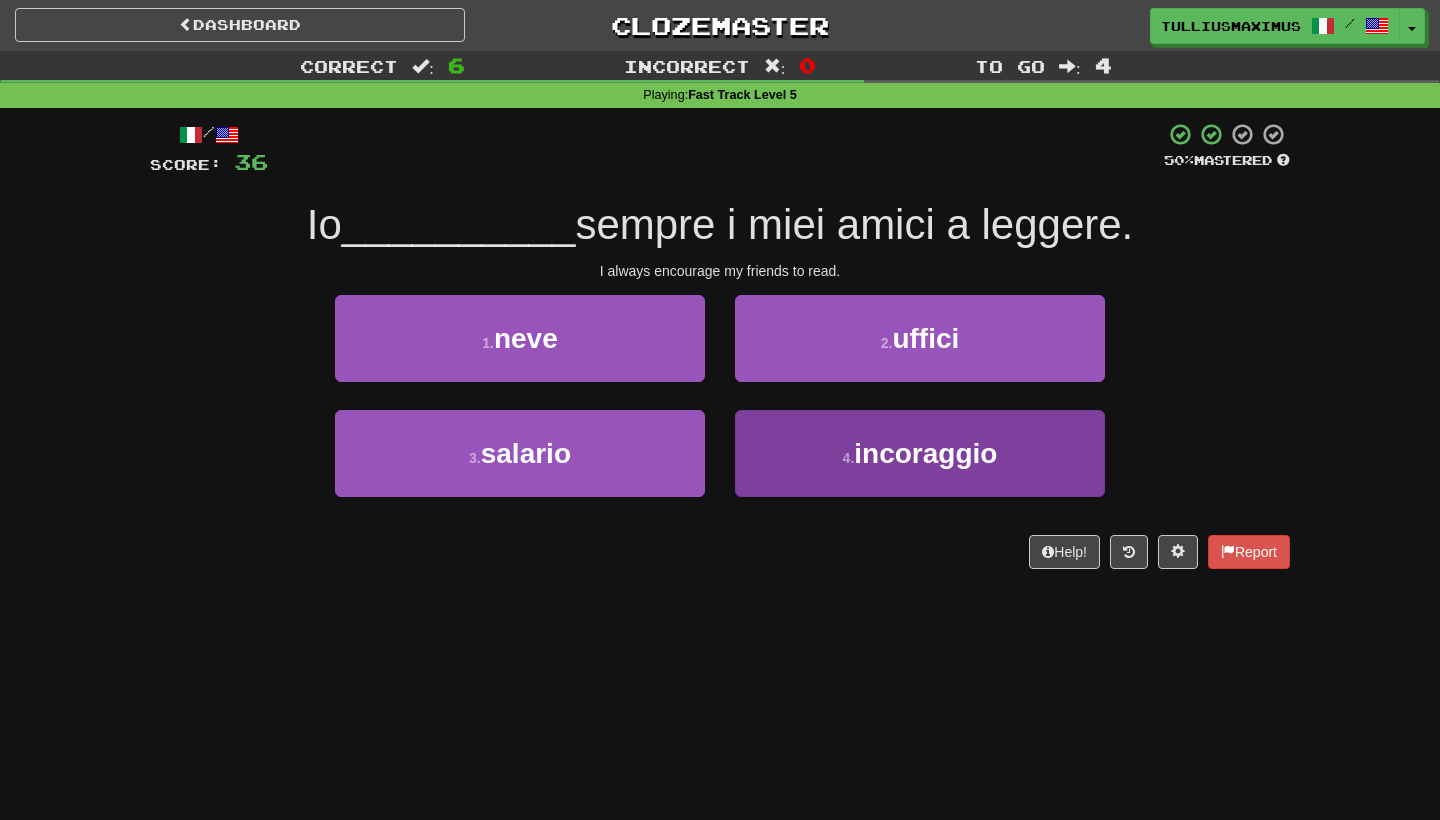 click on "4 .  incoraggio" at bounding box center (920, 453) 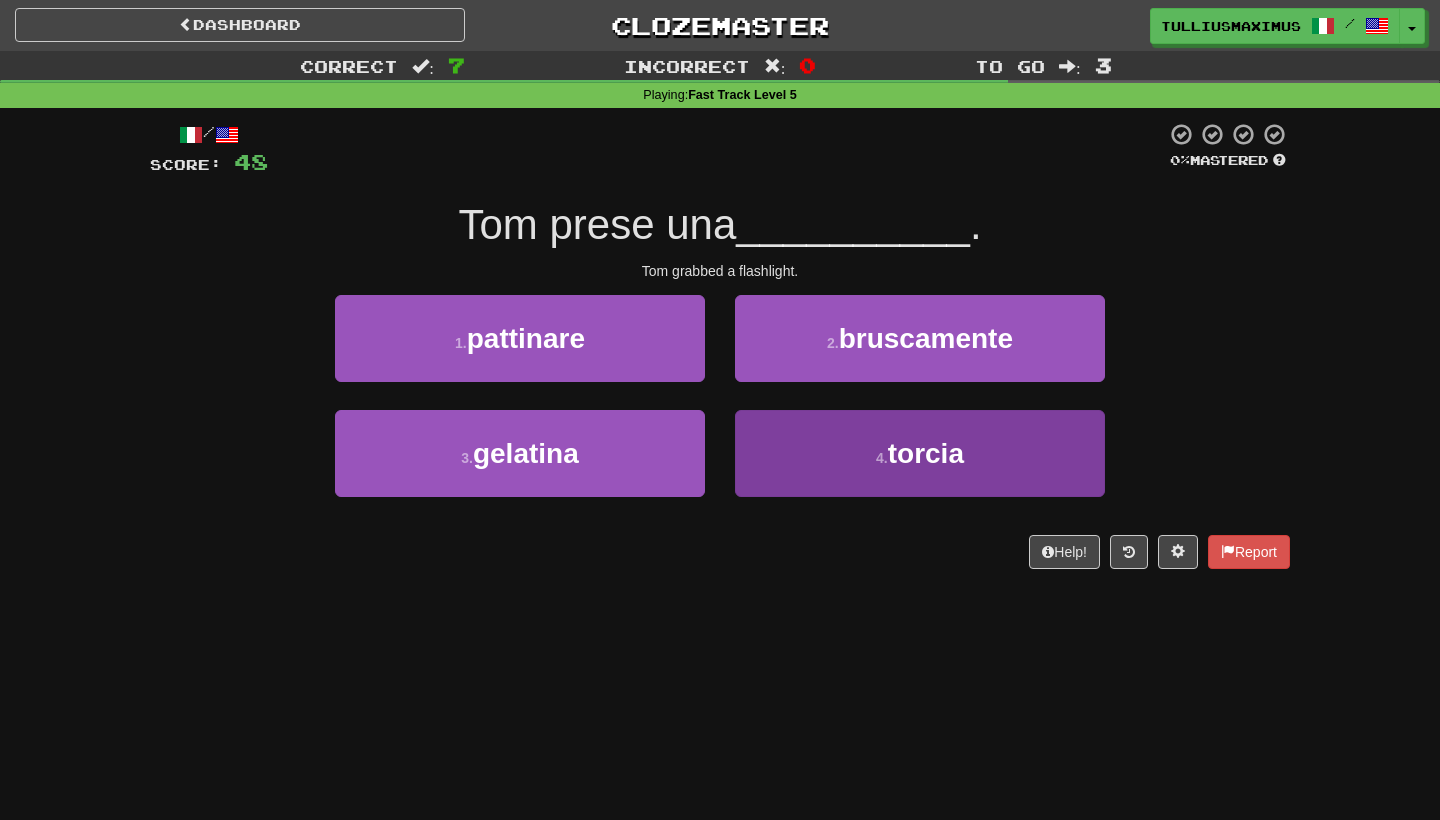 click on "4 .  torcia" at bounding box center (920, 453) 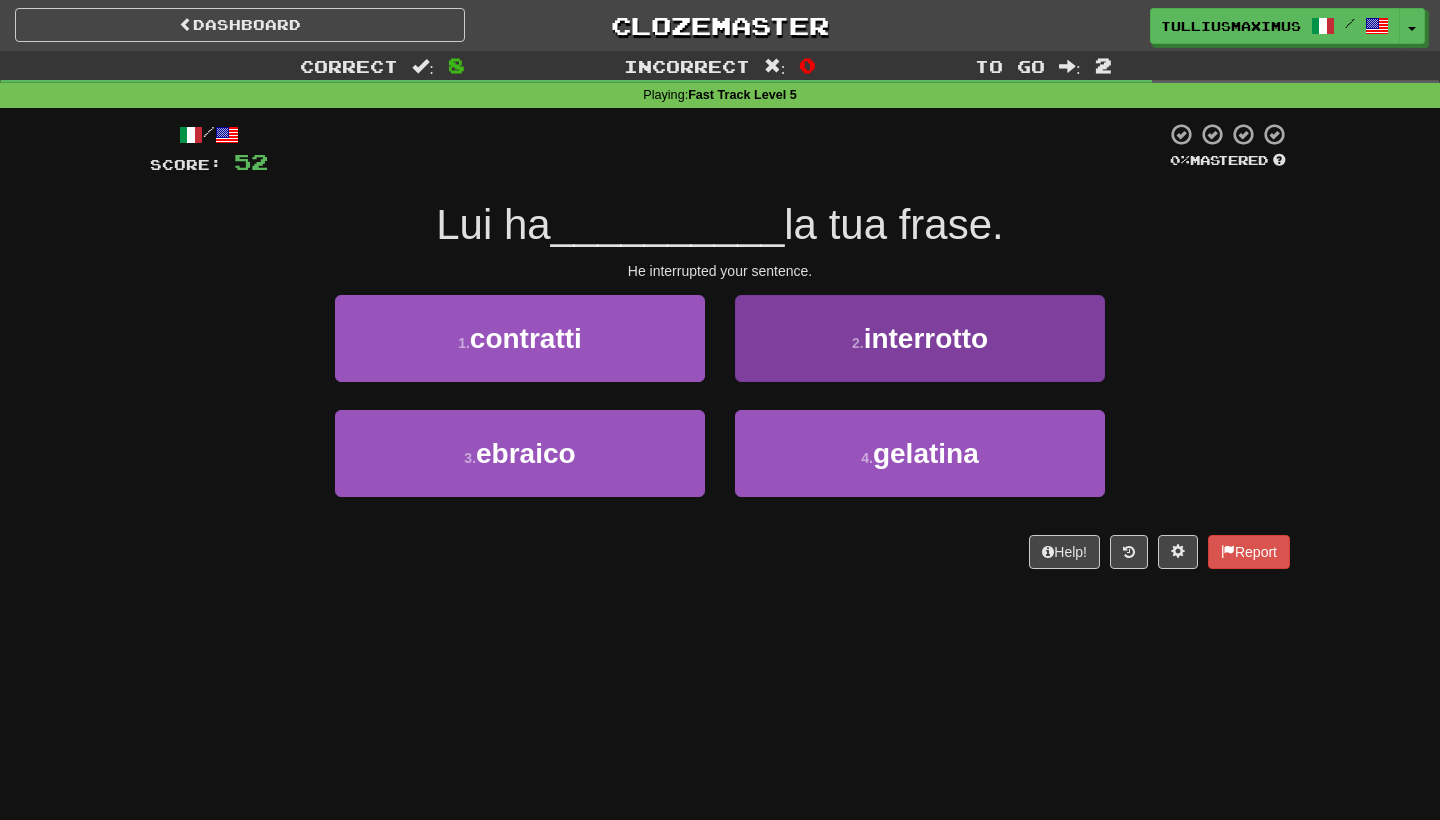 click on "2 .  interrotto" at bounding box center [920, 338] 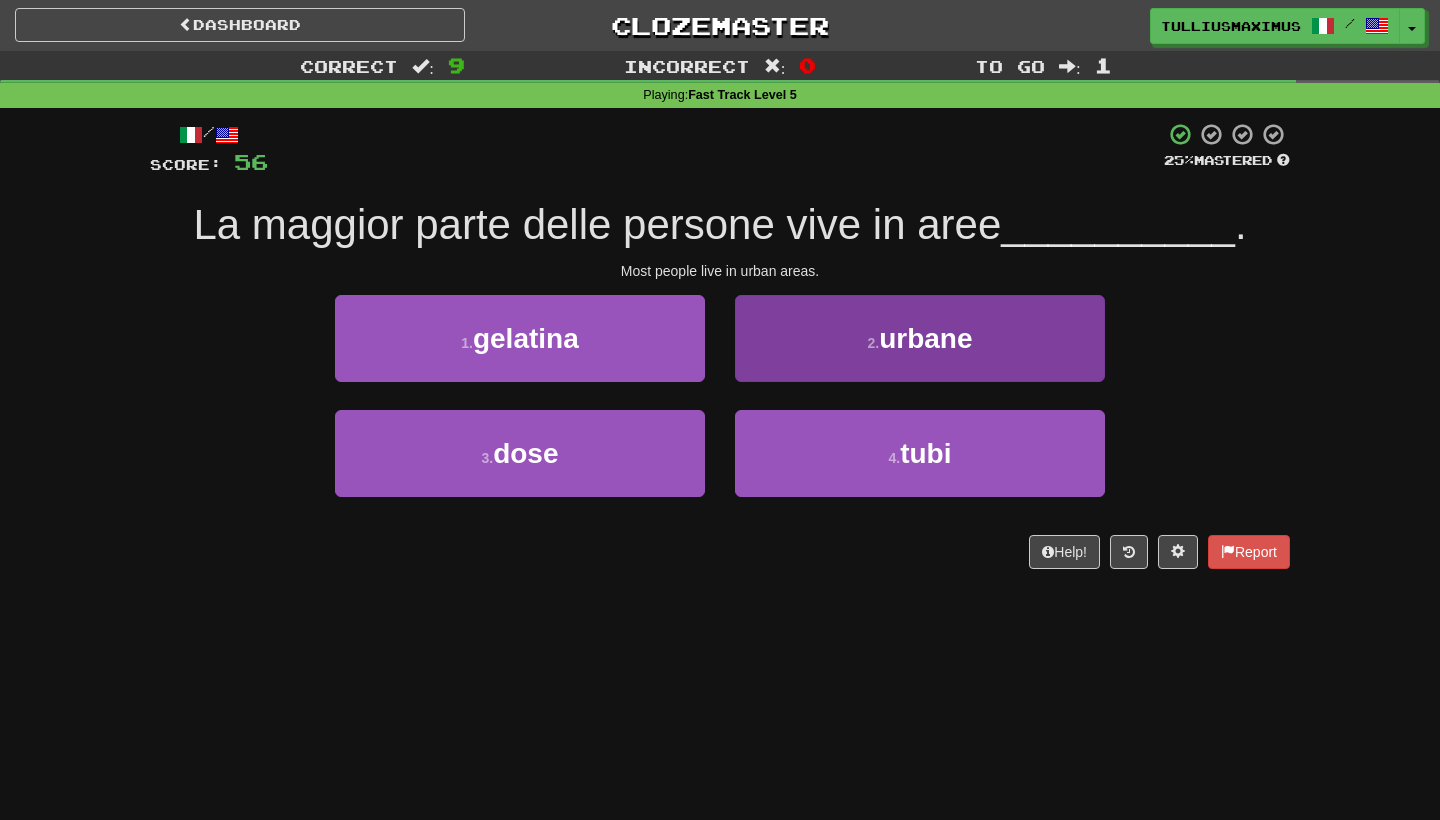 click on "2 .  urbane" at bounding box center (920, 338) 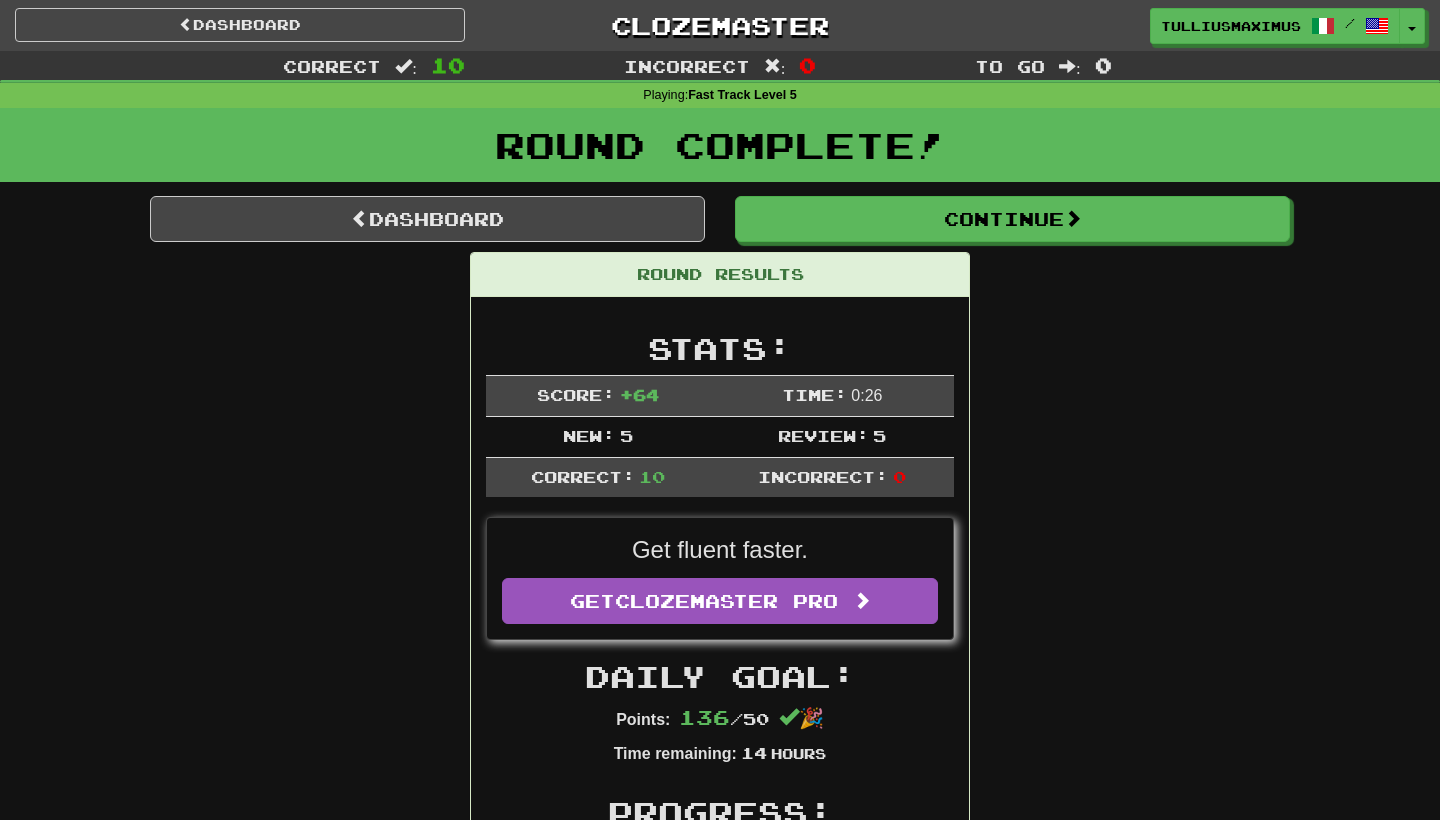 click on "Round Complete!" at bounding box center (720, 152) 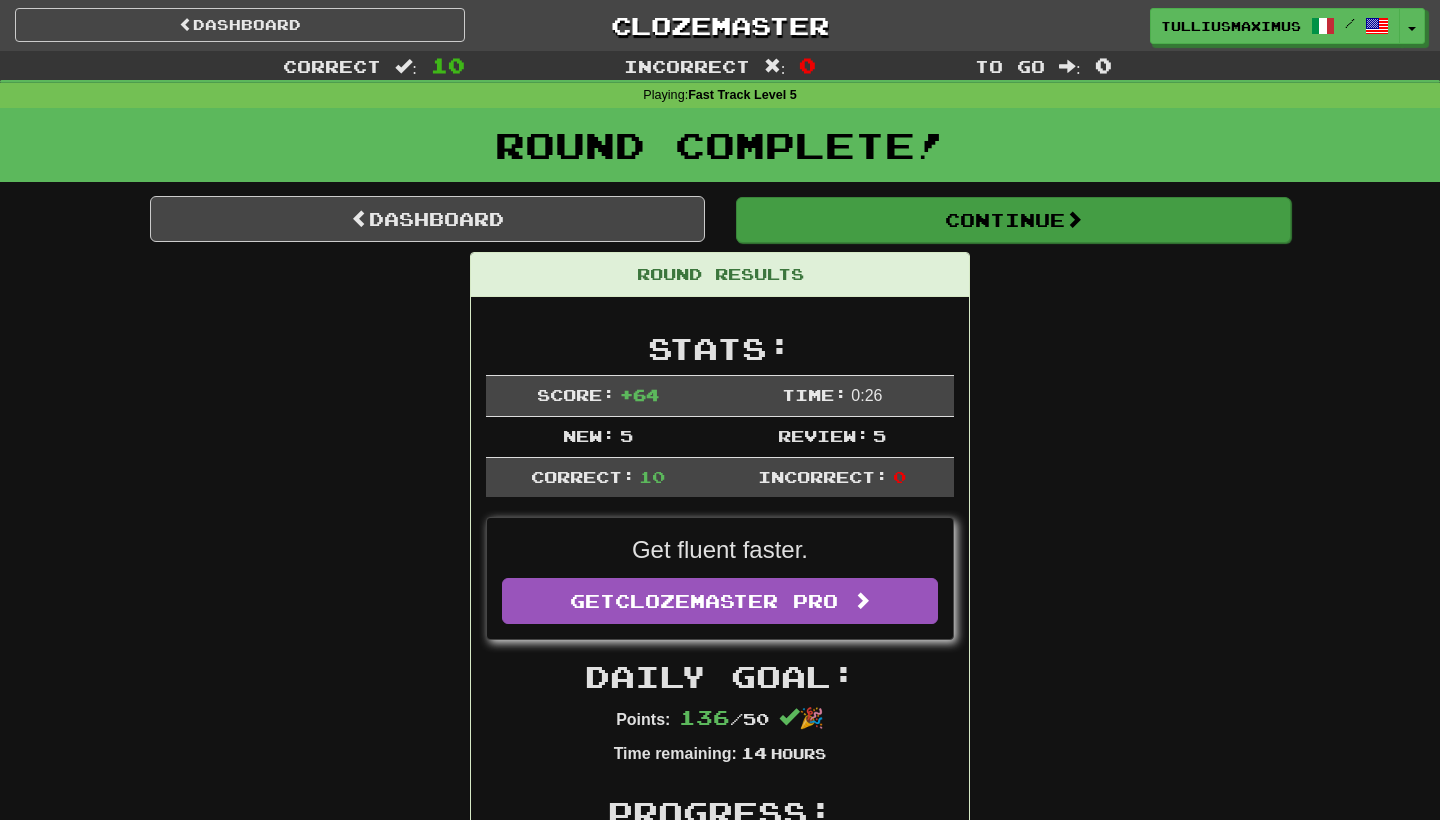 click on "Continue" at bounding box center (1013, 220) 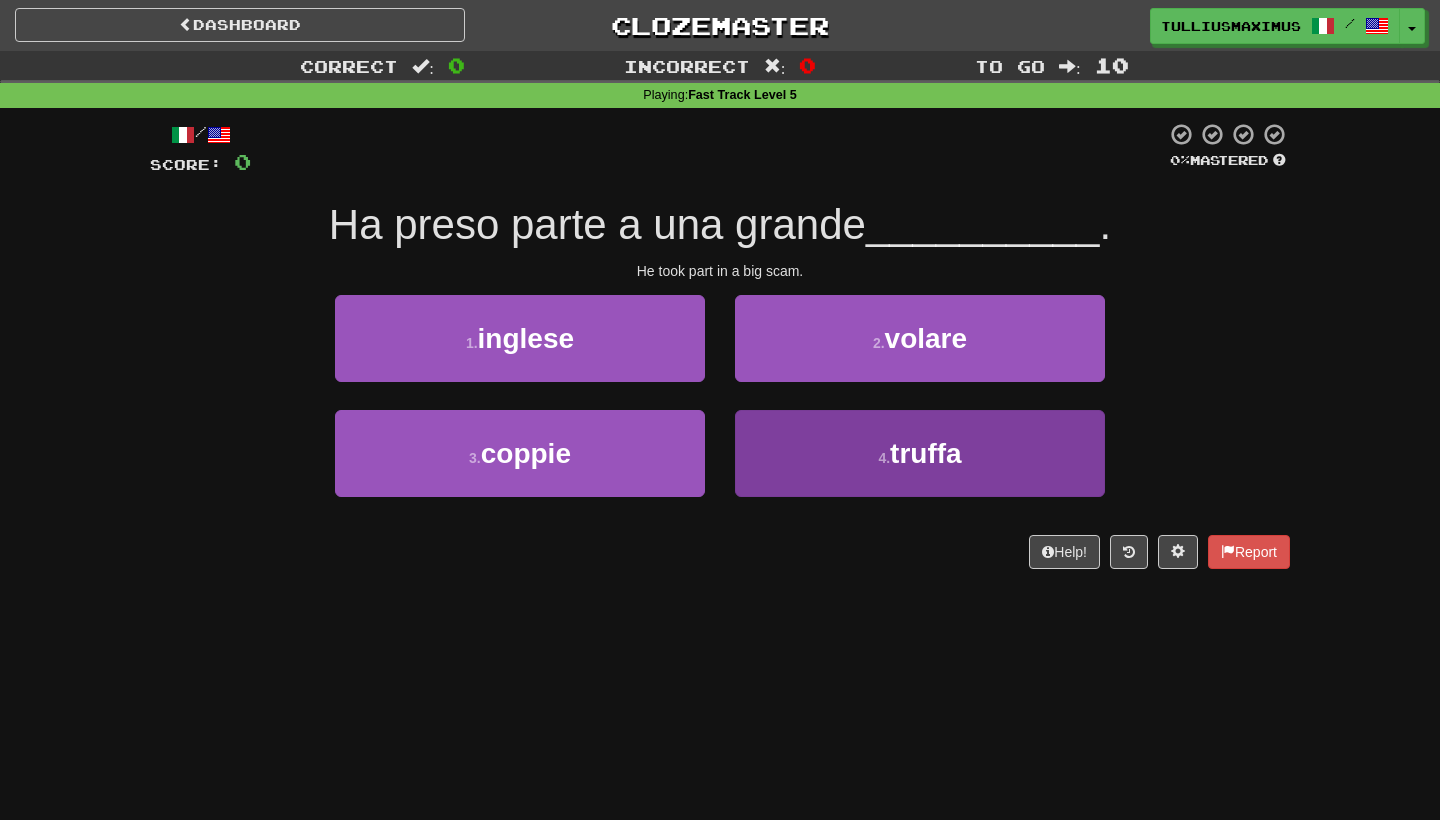 click on "4 .  truffa" at bounding box center (920, 453) 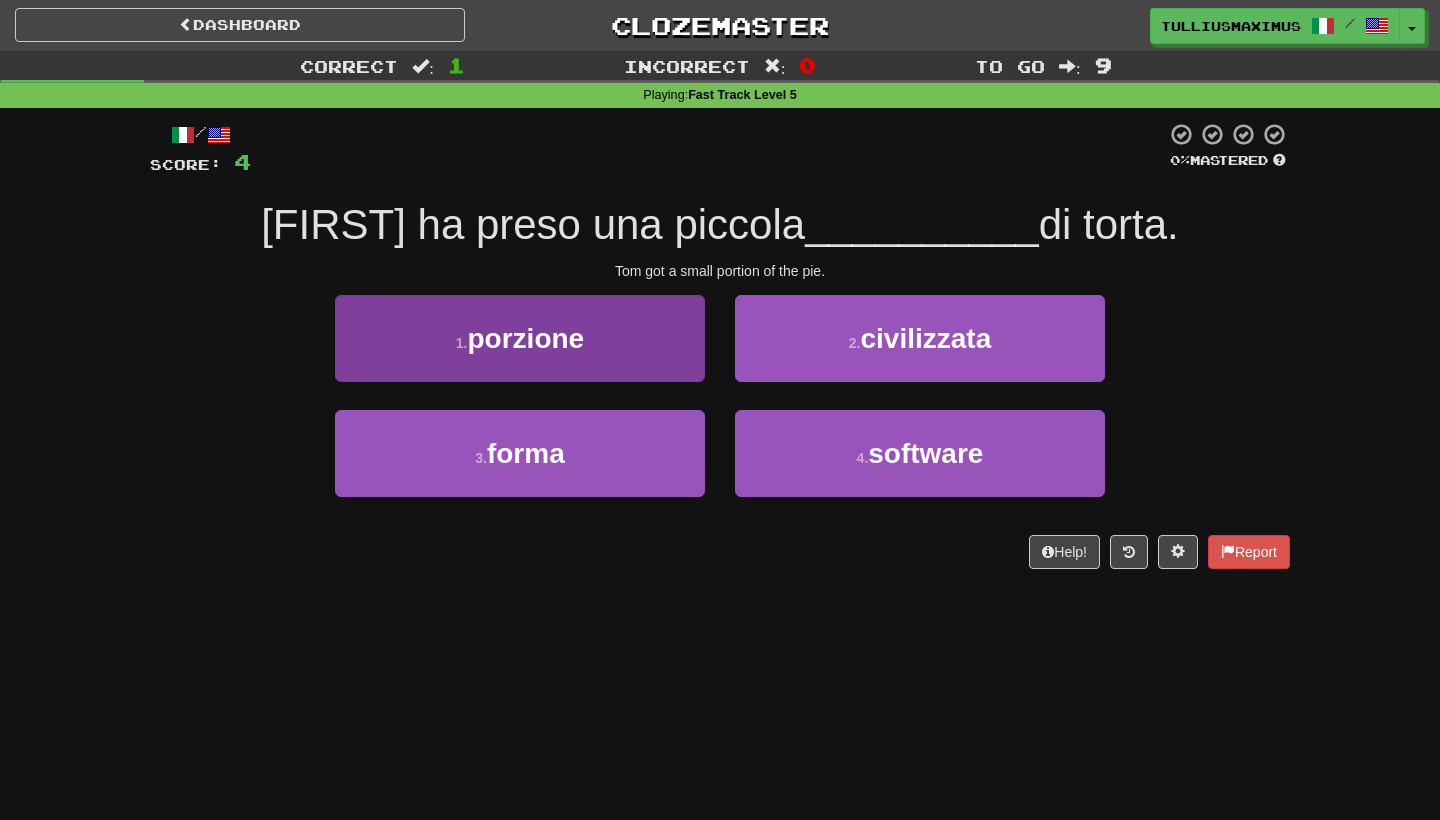 click on "1 .  porzione" at bounding box center (520, 338) 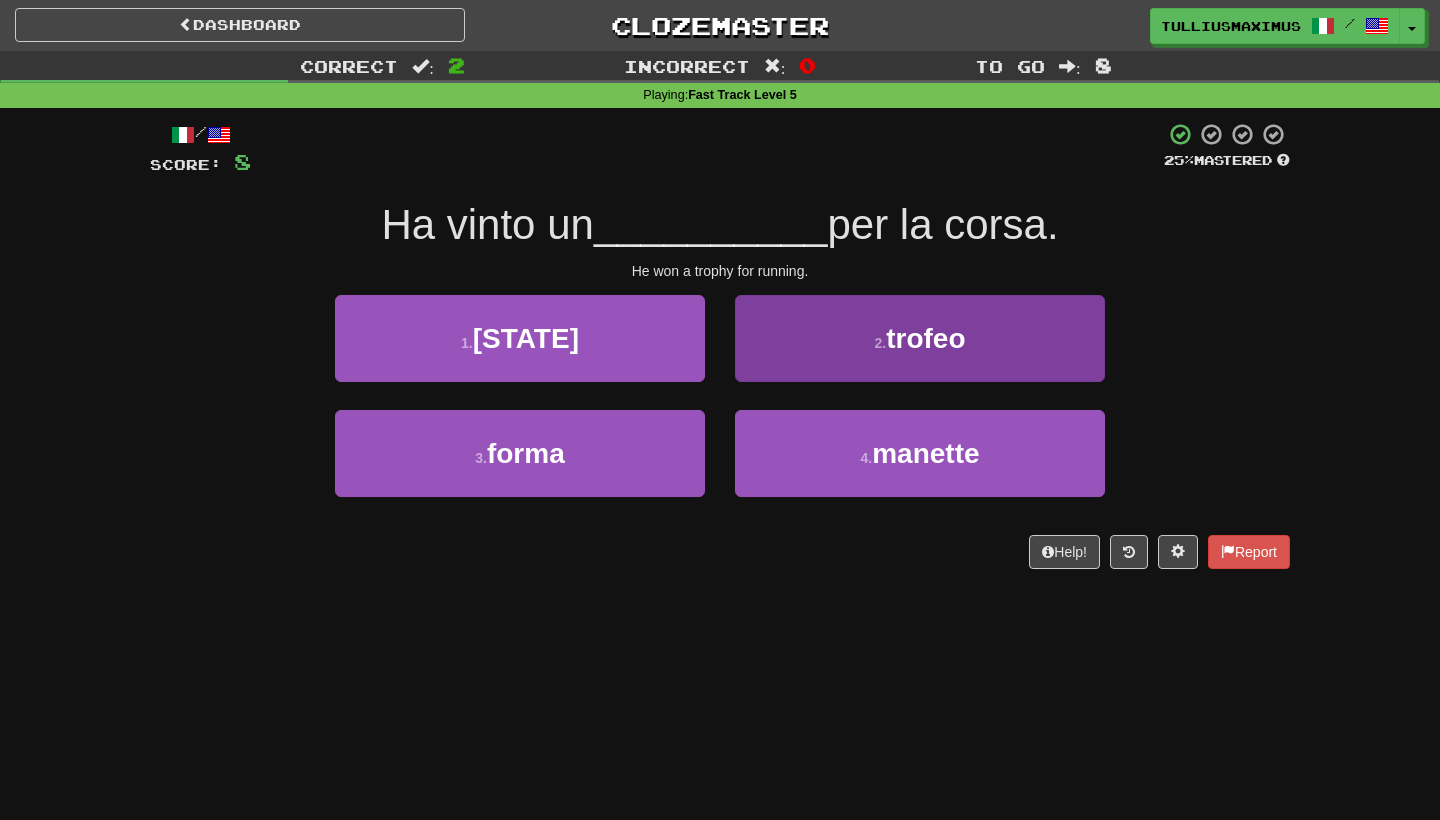 click on "2 .  trofeo" at bounding box center (920, 338) 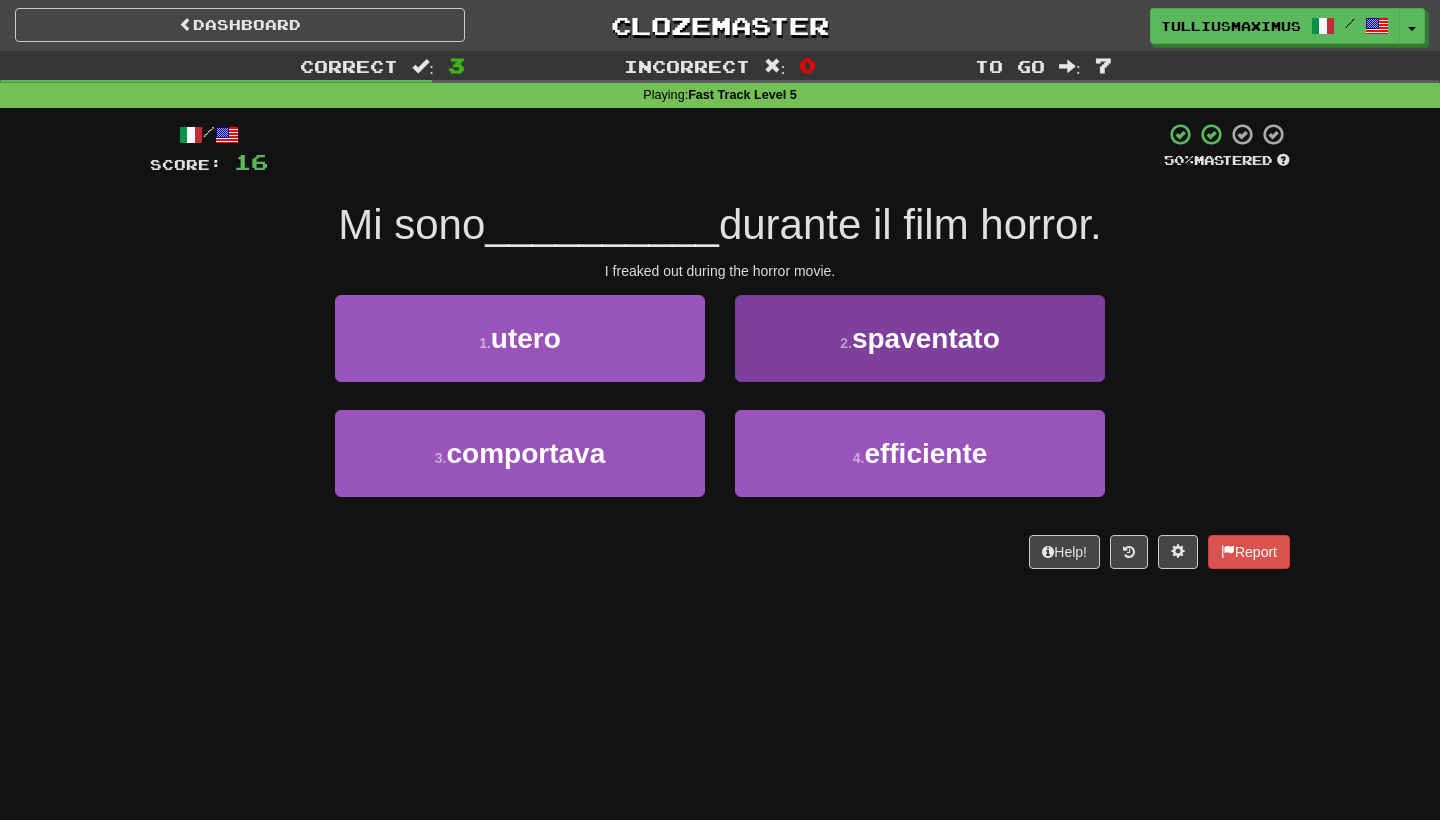 click on "2 .  spaventato" at bounding box center [920, 338] 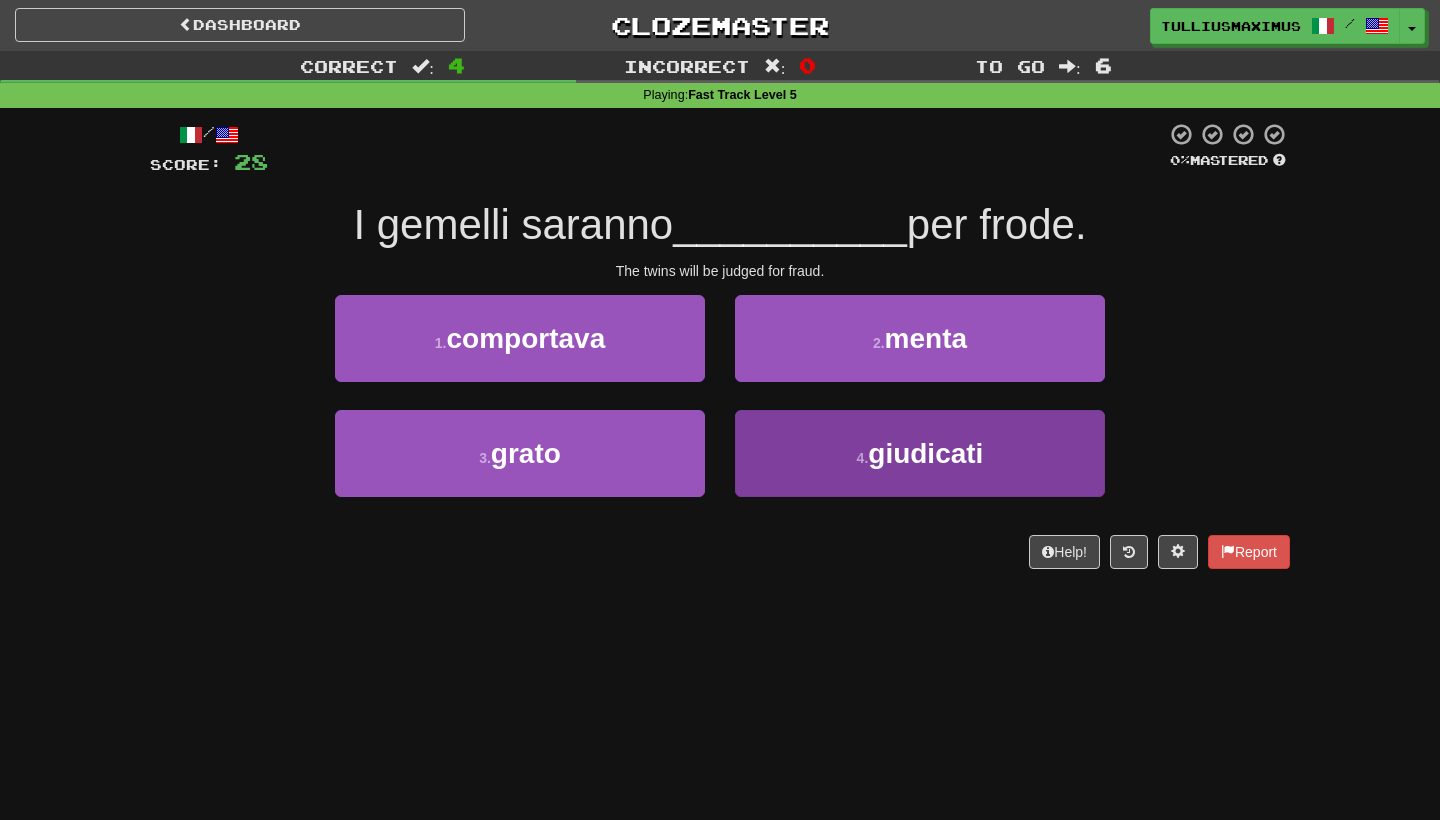 click on "4 .  giudicati" at bounding box center (920, 453) 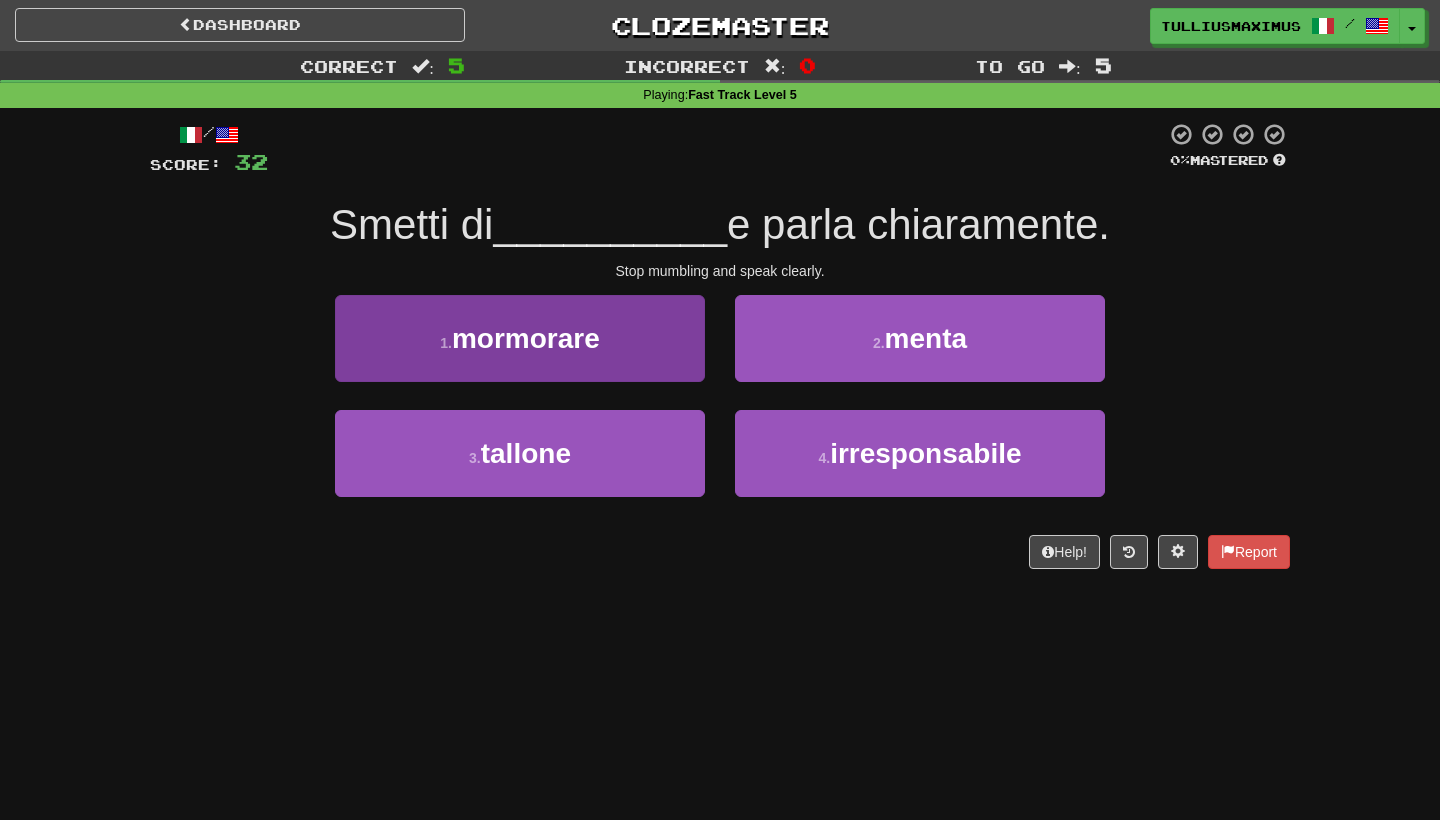 click on "1 .  mormorare" at bounding box center (520, 338) 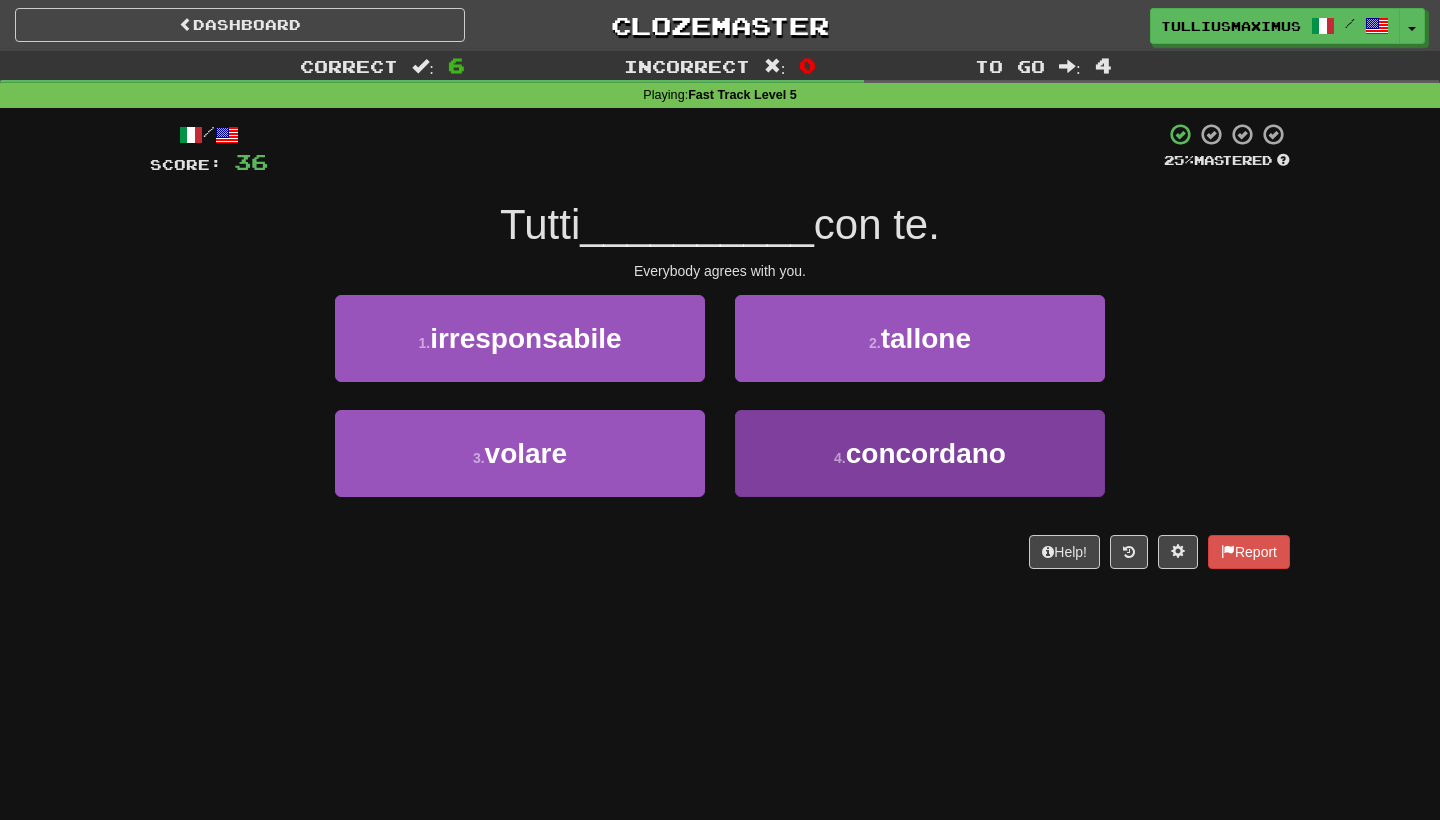click on "4 .  concordano" at bounding box center (920, 453) 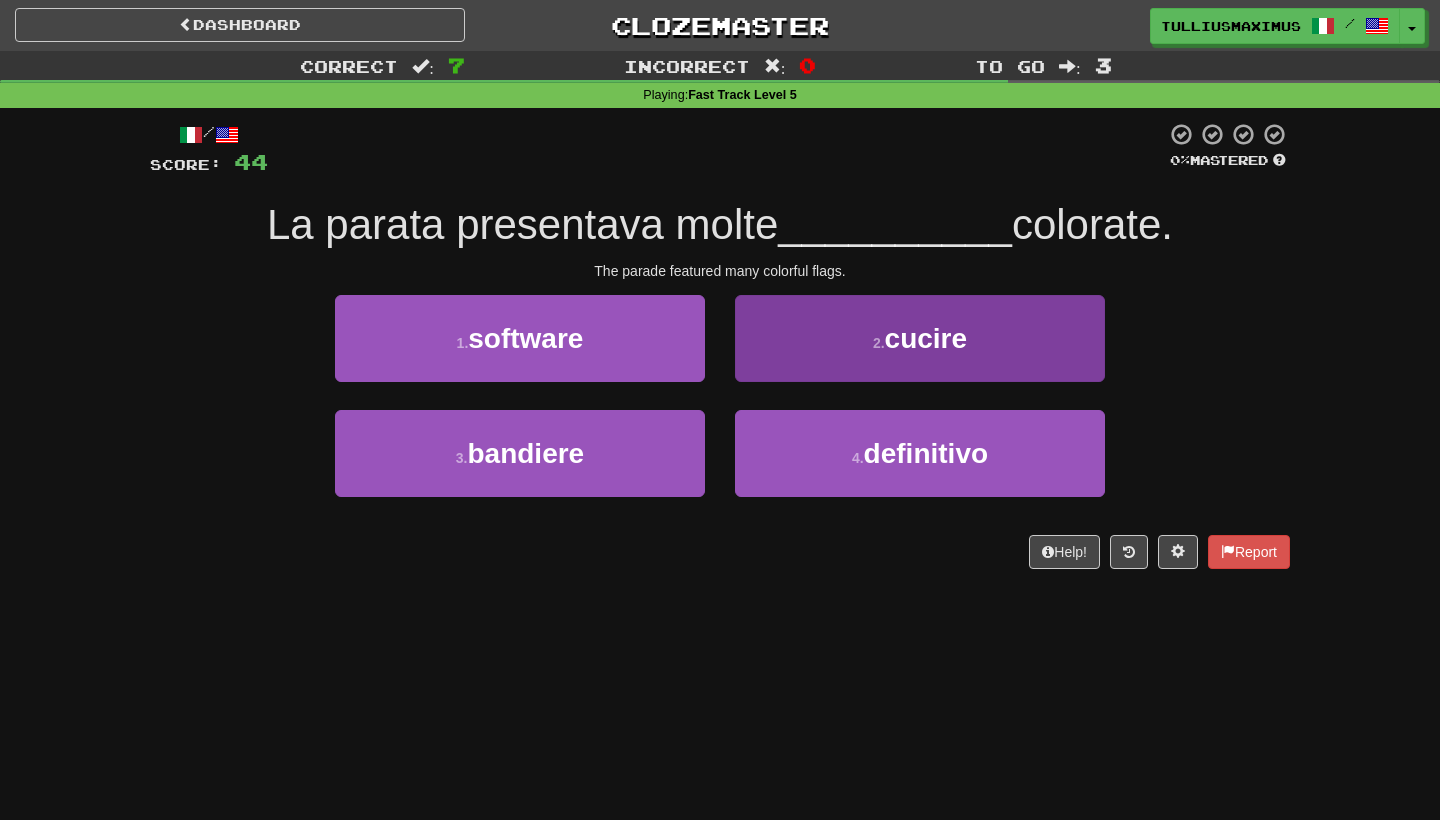 click on "cucire" at bounding box center [926, 338] 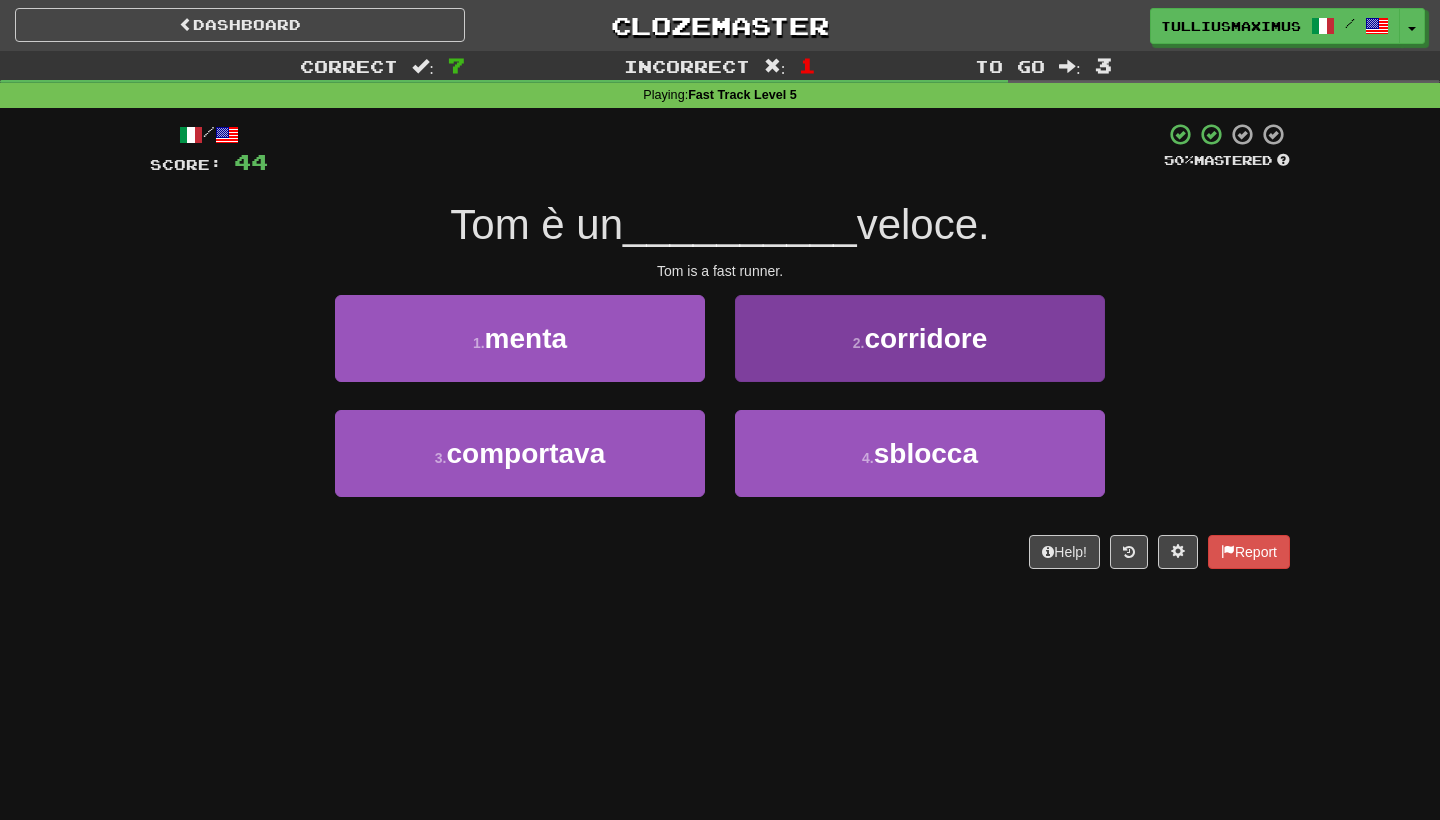 click on "2 .  corridore" at bounding box center [920, 338] 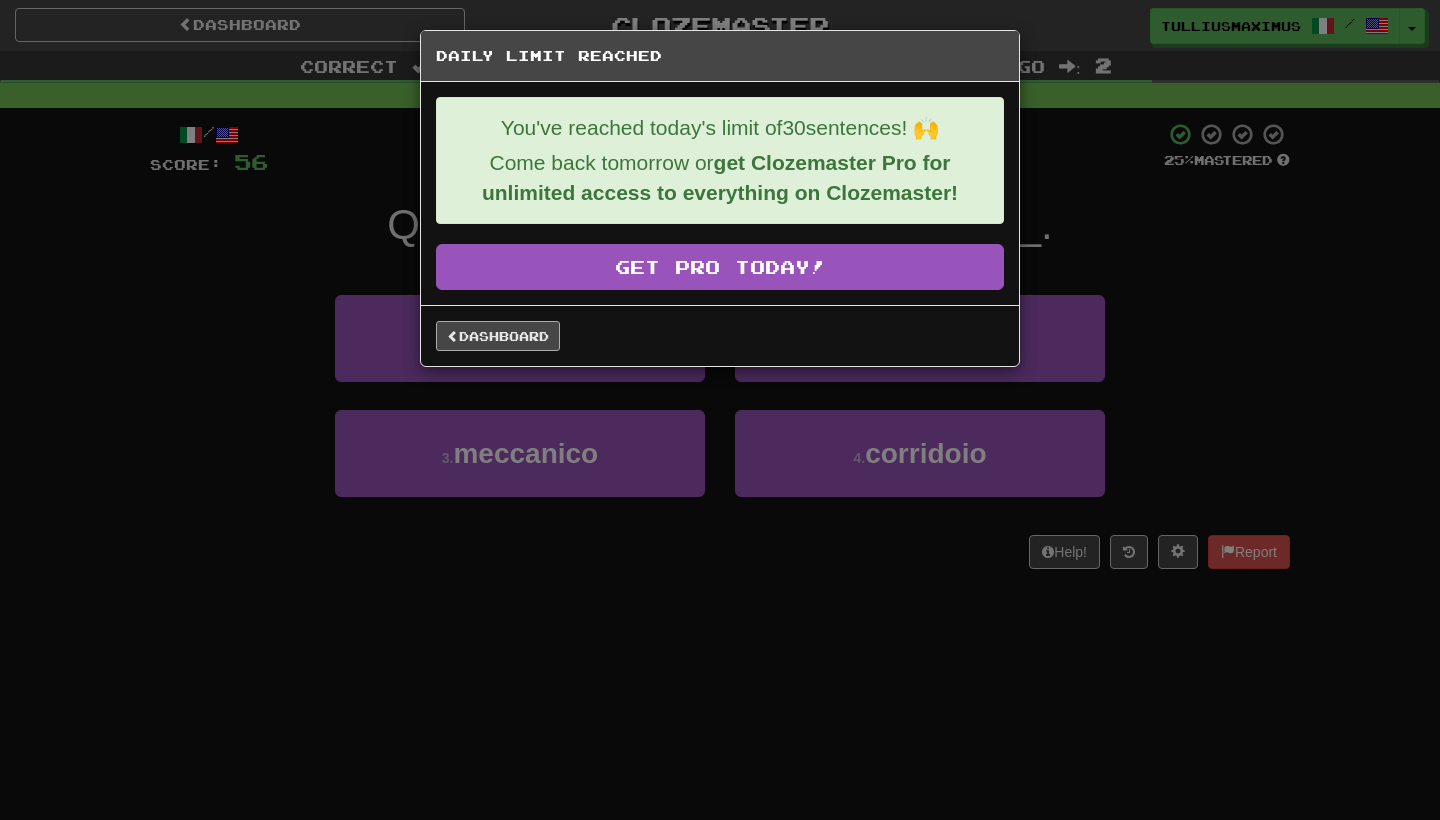 click on "Dashboard" at bounding box center (498, 336) 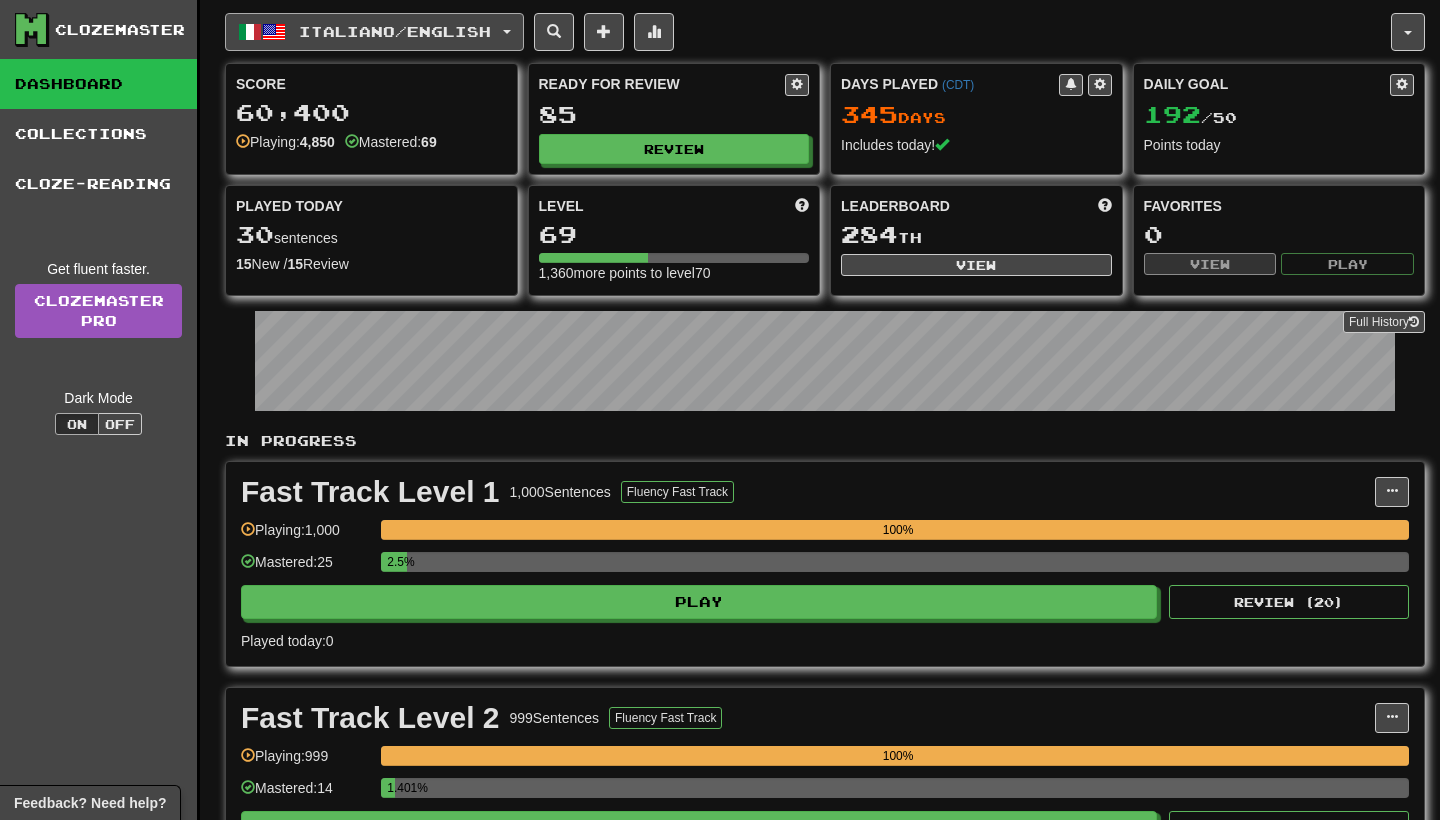 scroll, scrollTop: 0, scrollLeft: 0, axis: both 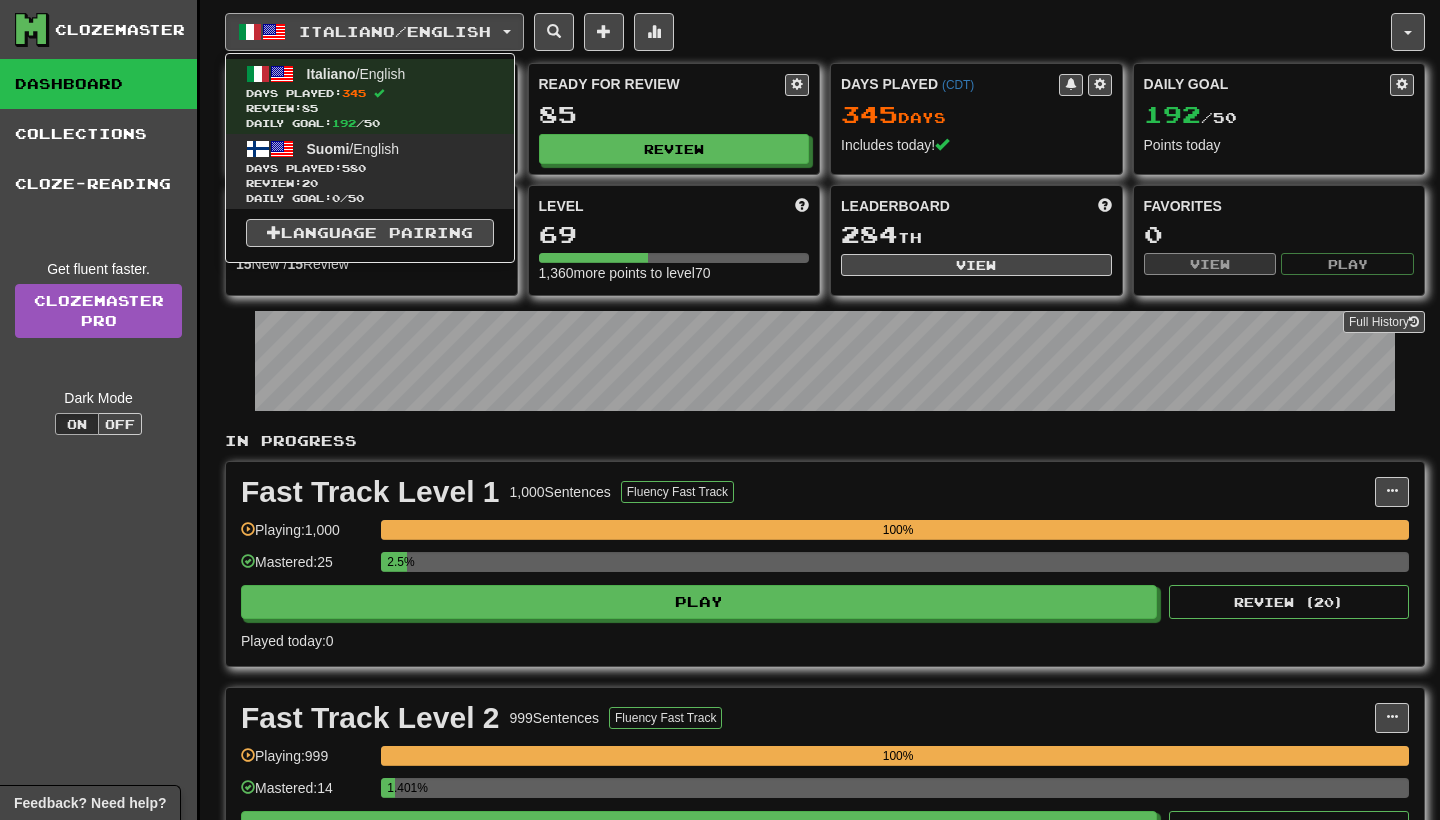 click on "Days Played:  580" at bounding box center (370, 168) 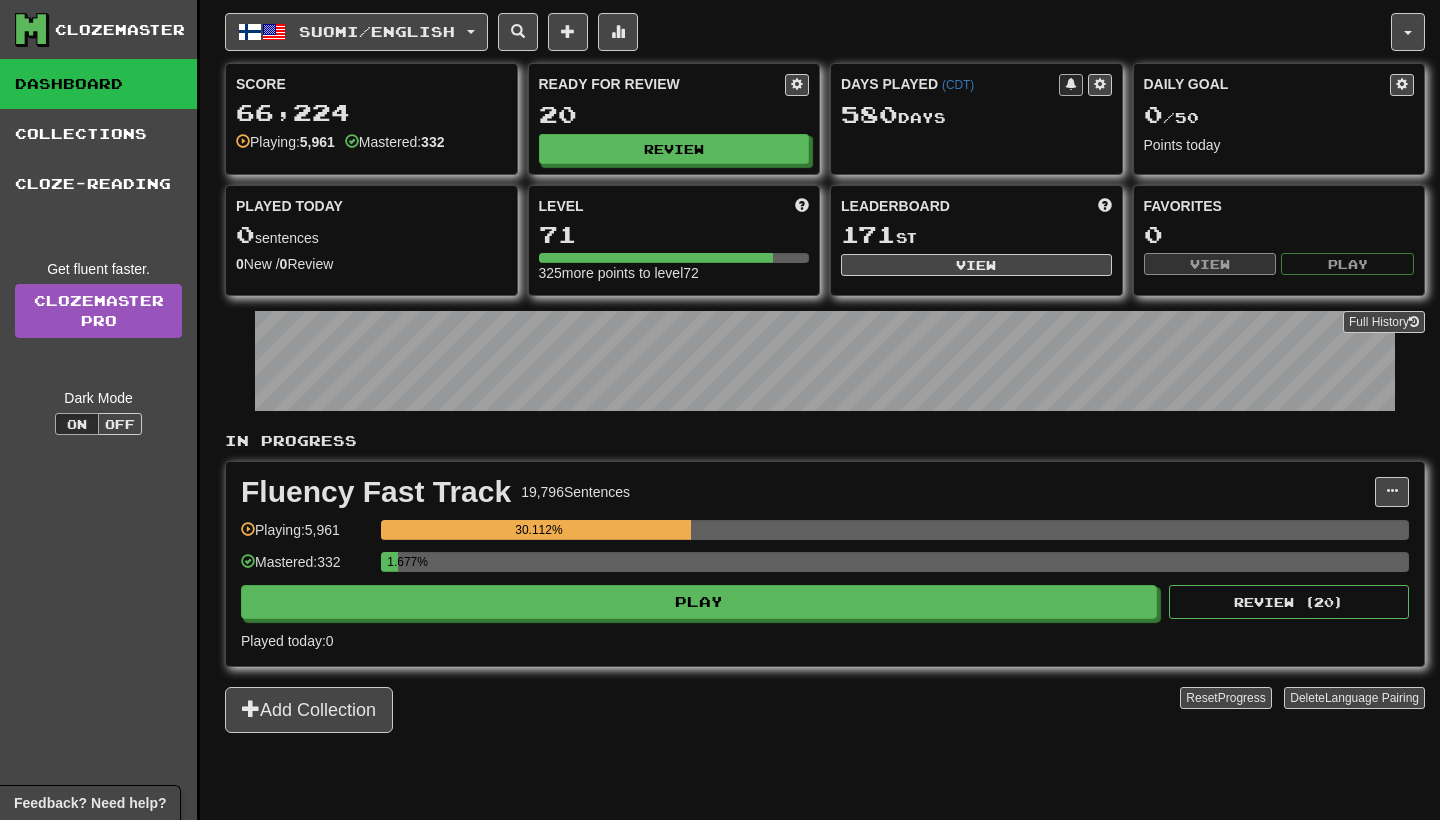 scroll, scrollTop: 0, scrollLeft: 0, axis: both 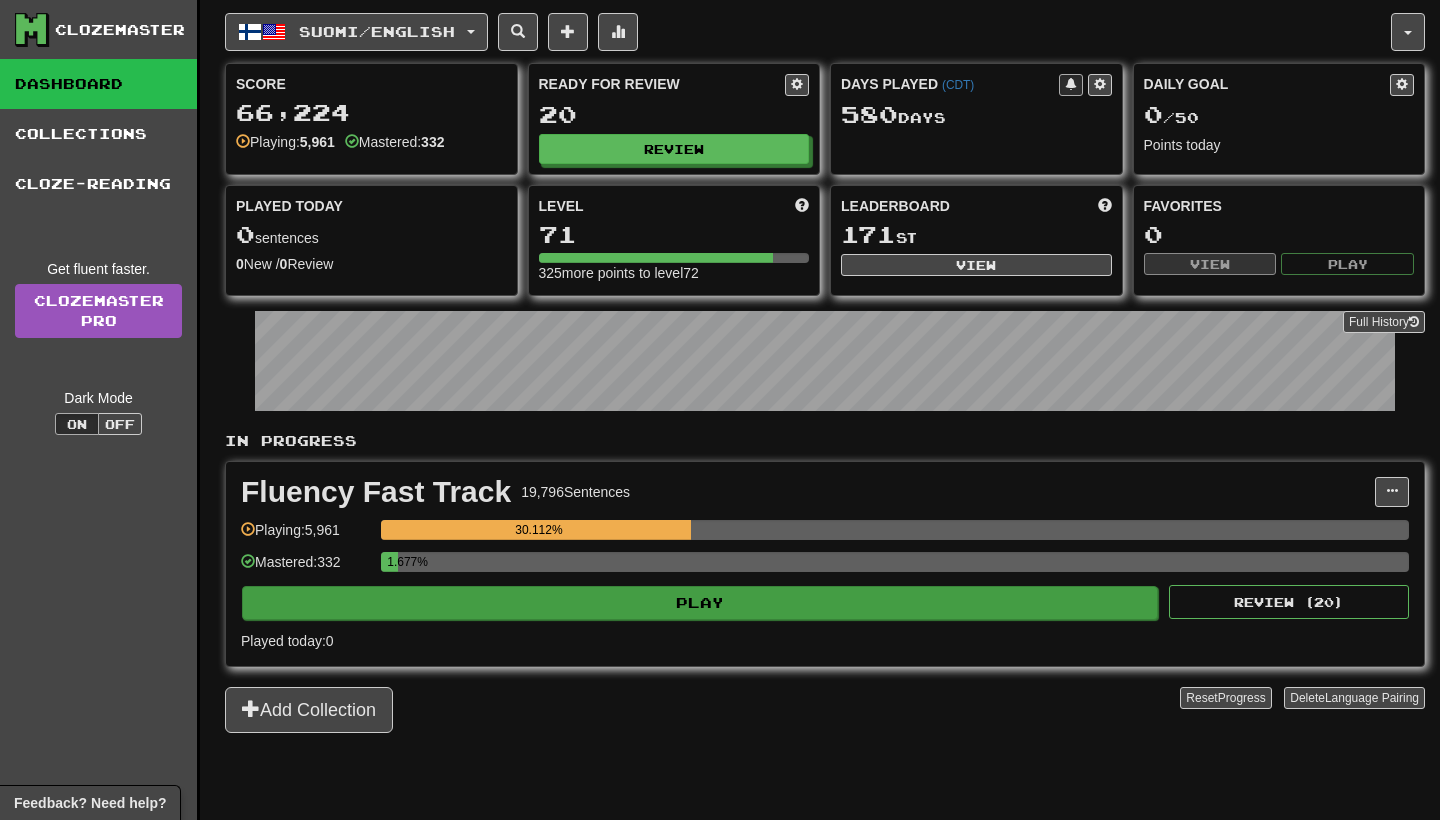 click on "Play" at bounding box center (700, 603) 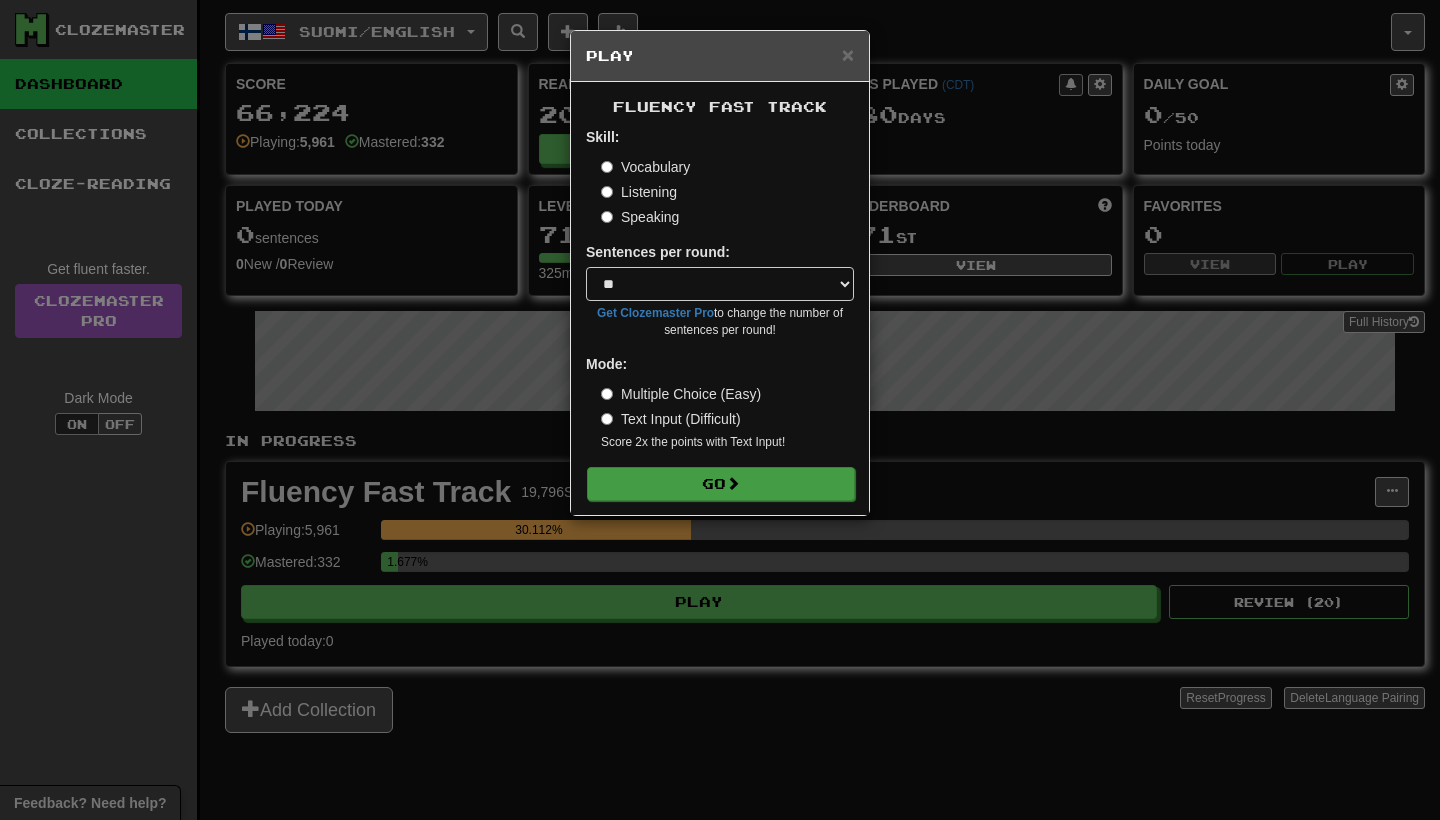 click on "Go" at bounding box center [721, 484] 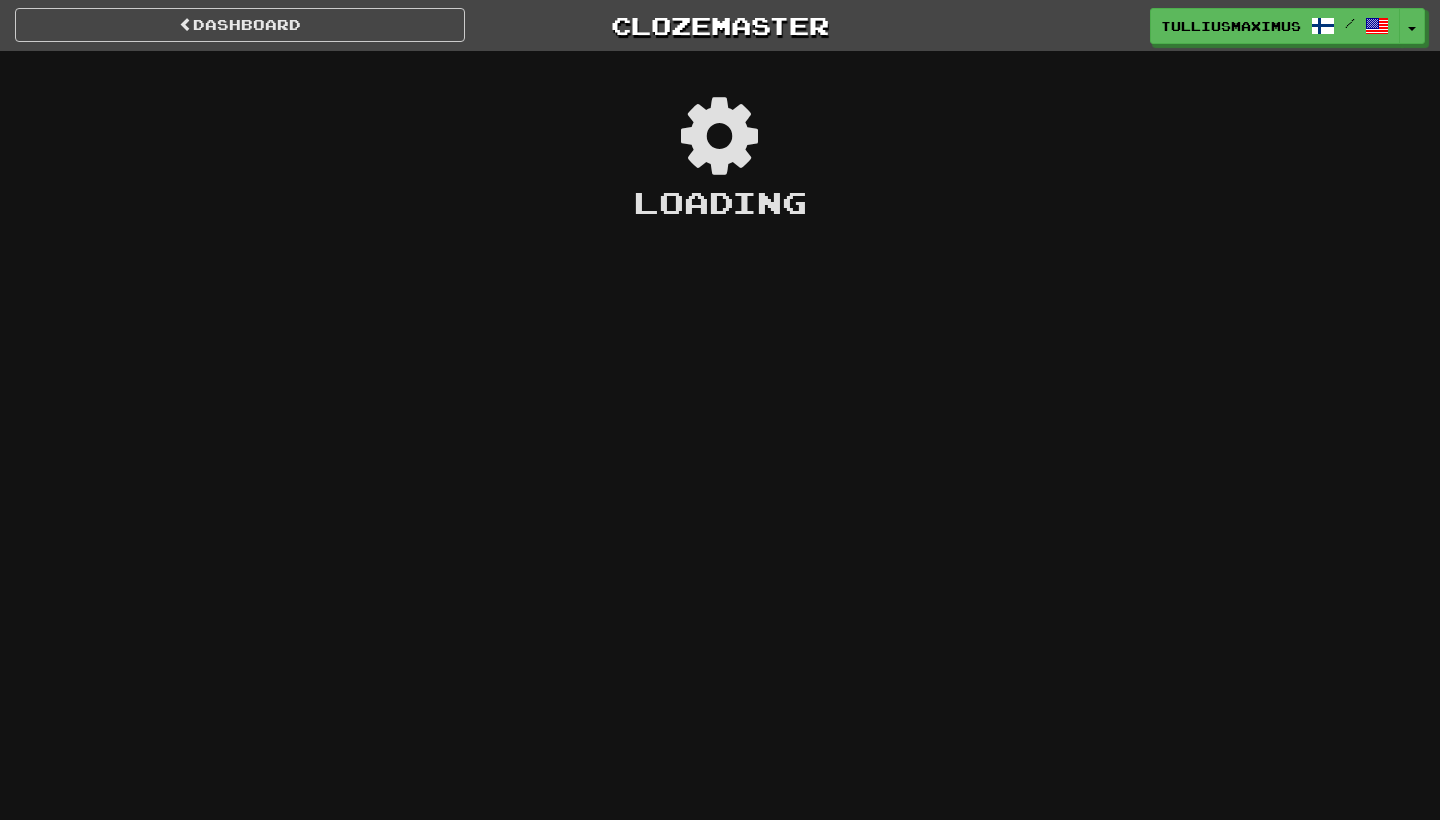 scroll, scrollTop: 0, scrollLeft: 0, axis: both 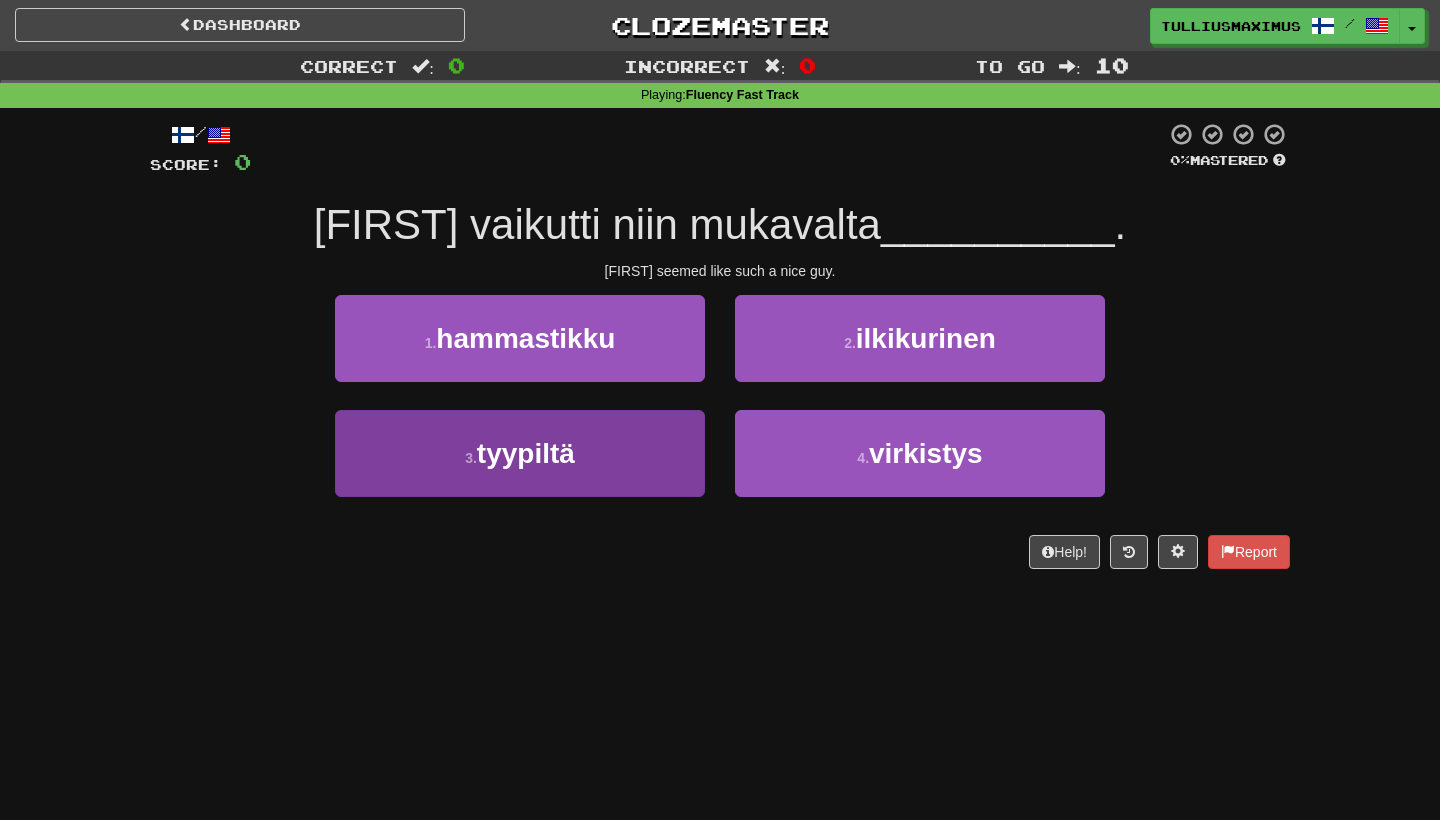 click on "3 .  tyypiltä" at bounding box center [520, 453] 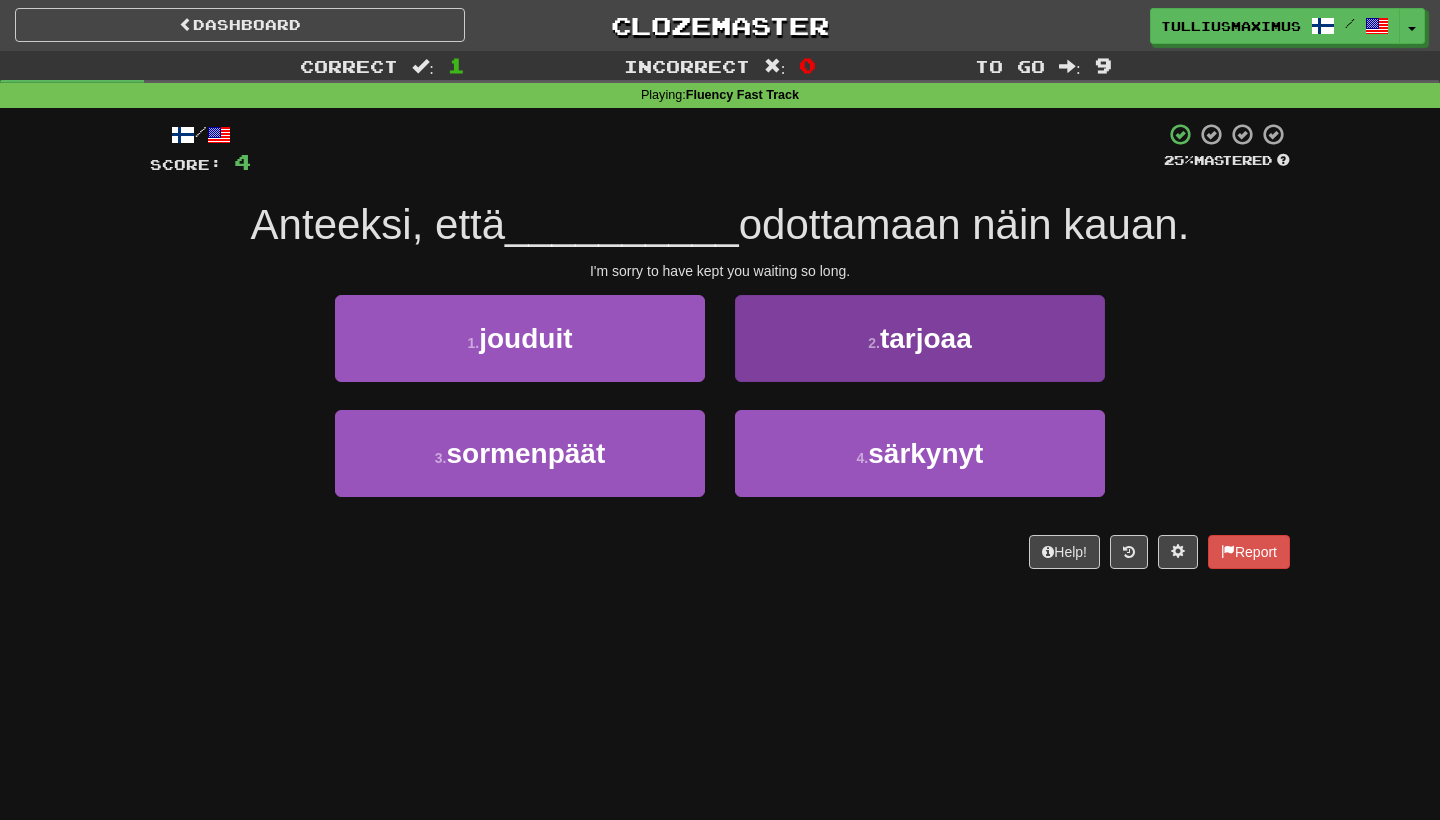 click on "2 .  tarjoaa" at bounding box center (920, 338) 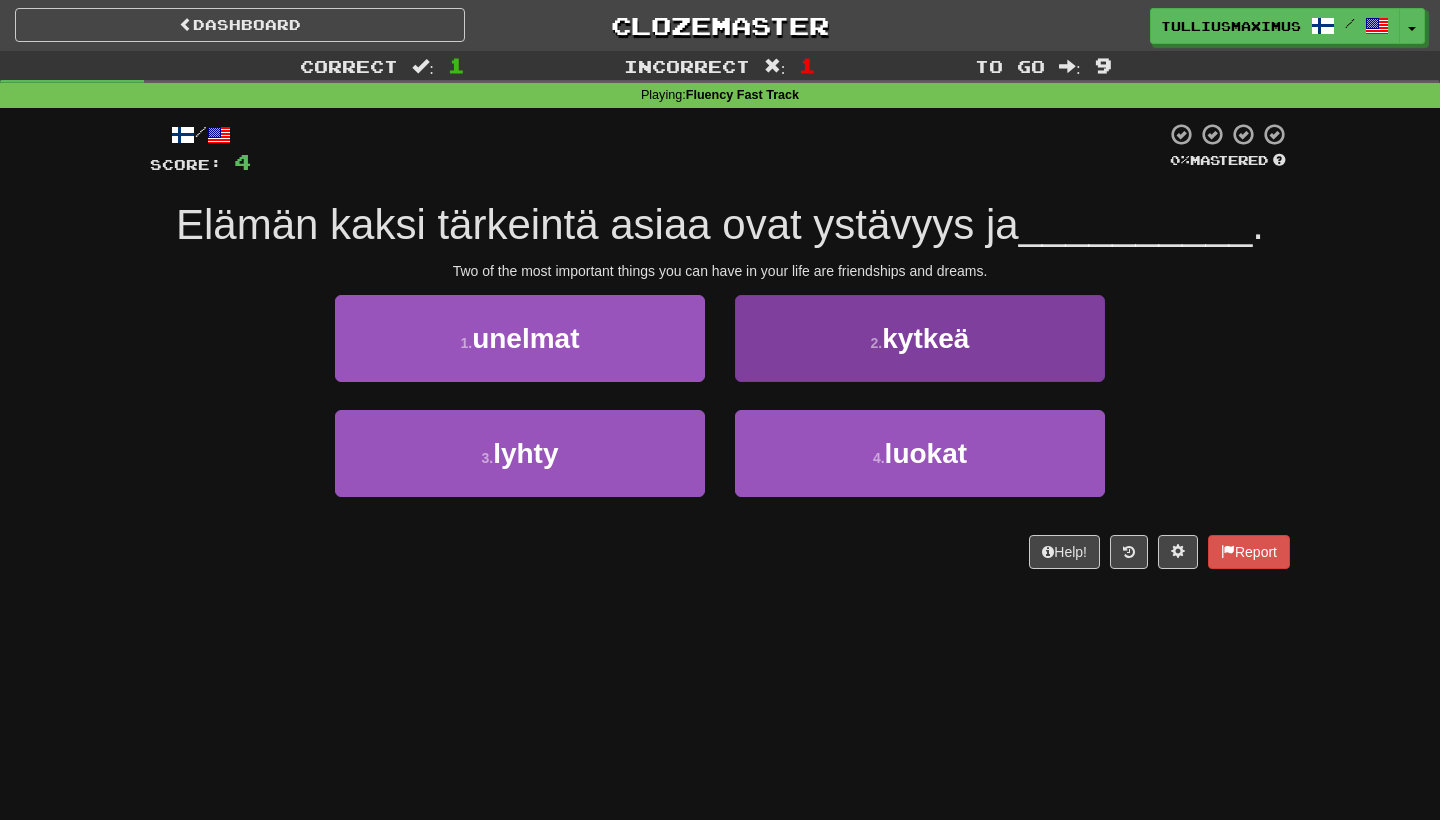 click on "4 .  luokat" at bounding box center [920, 453] 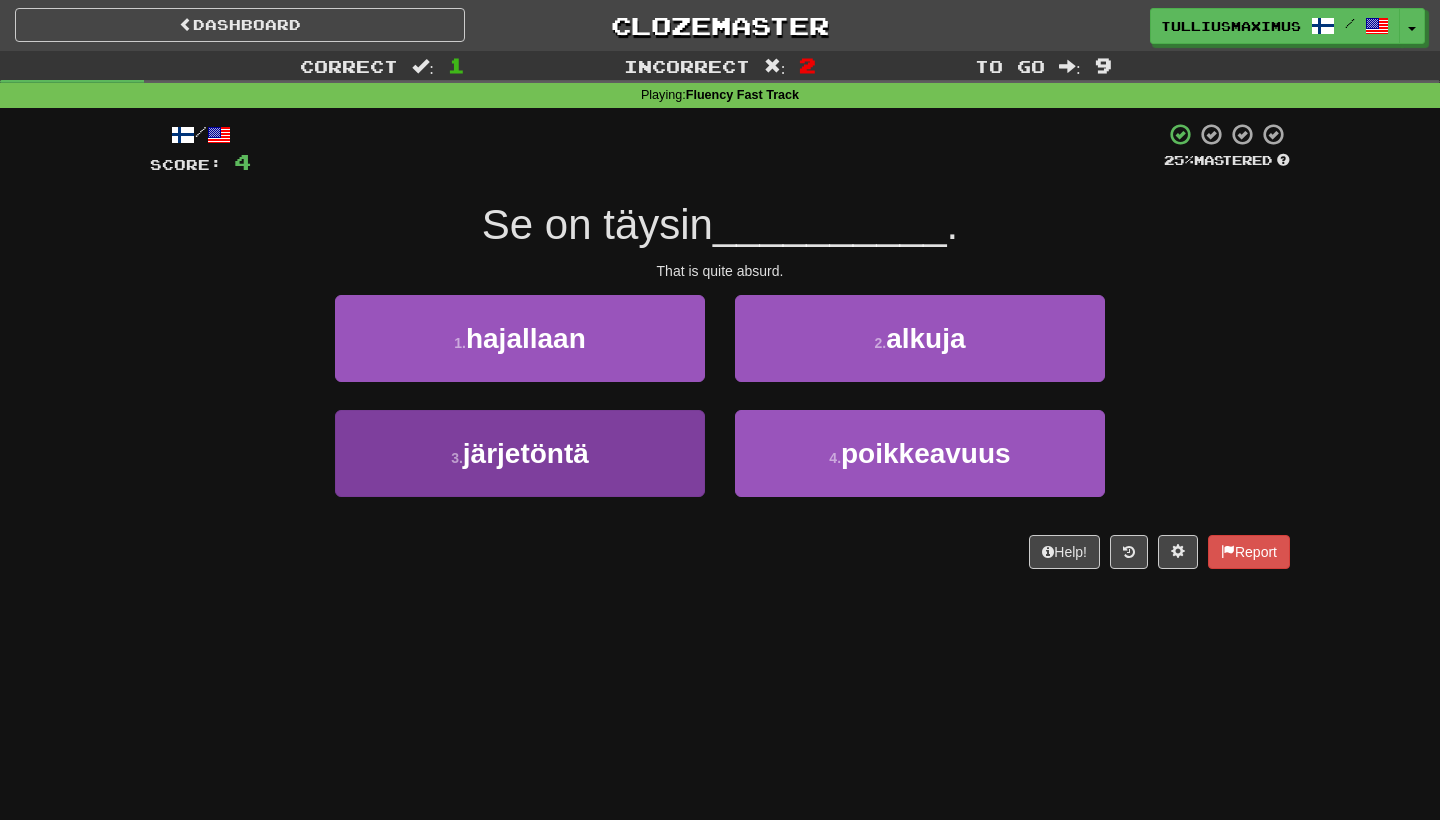 click on "3 .  järjetöntä" at bounding box center (520, 453) 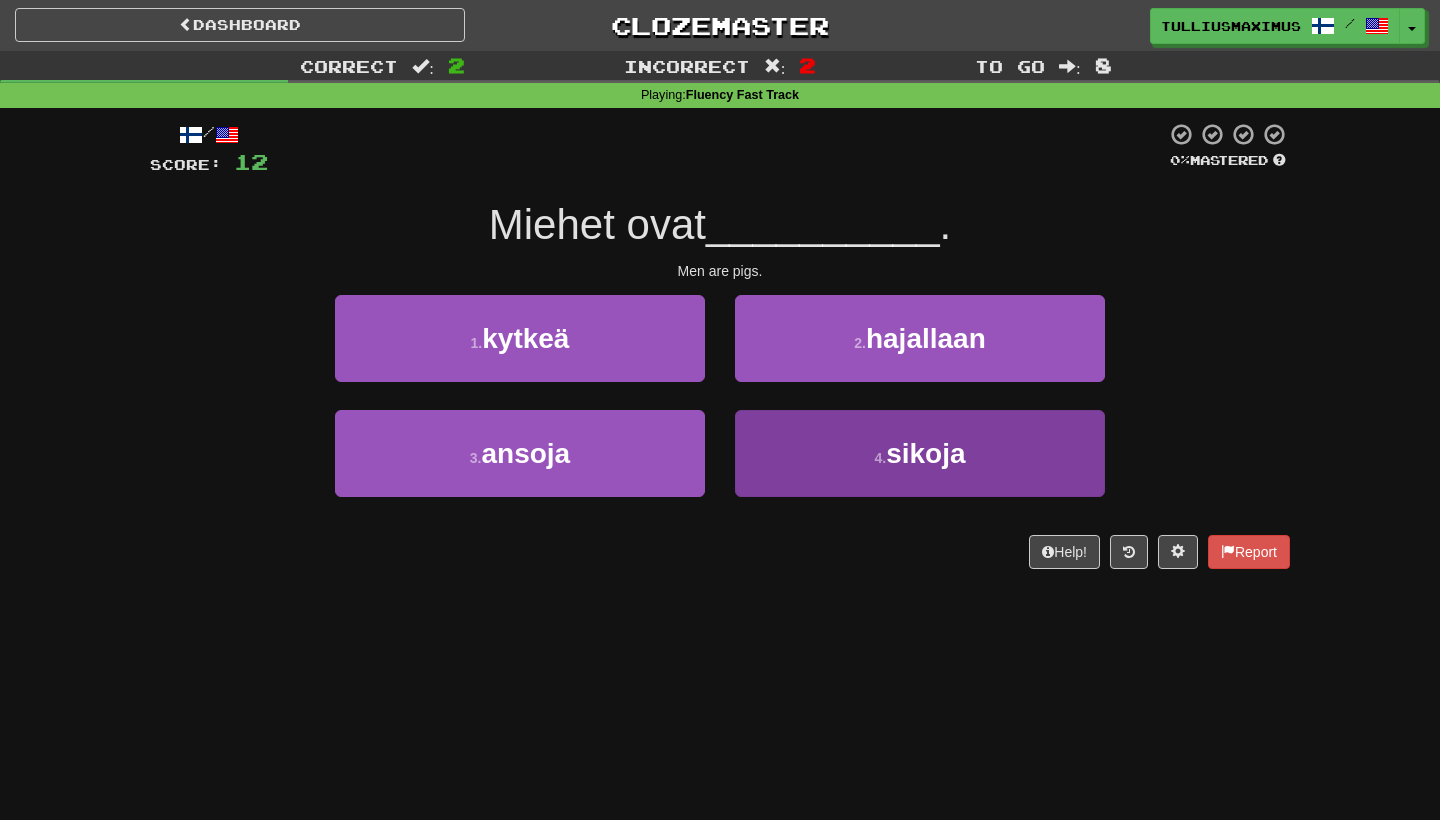 click on "4 .  sikoja" at bounding box center (920, 453) 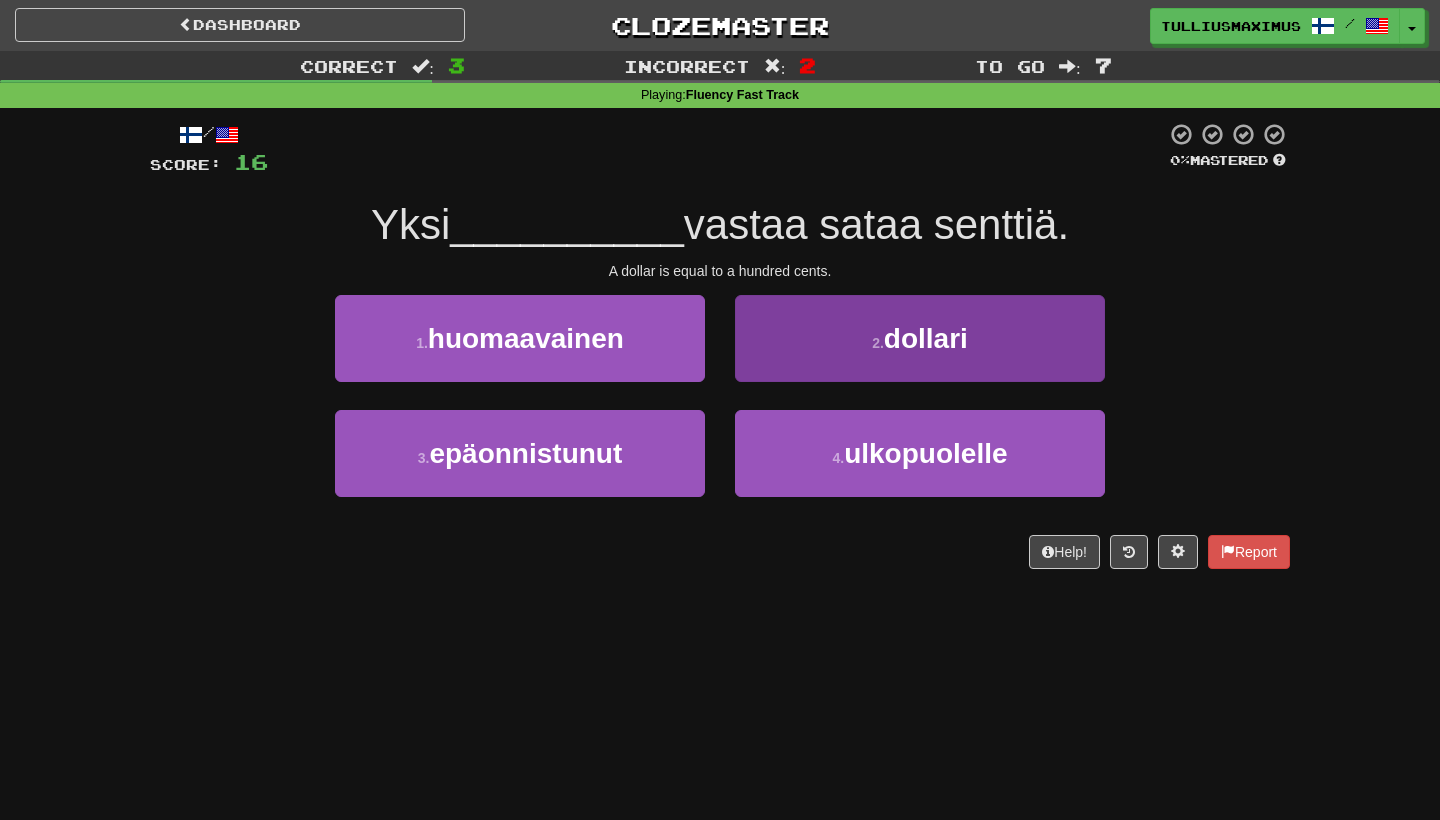 click on "2 .  dollari" at bounding box center [920, 338] 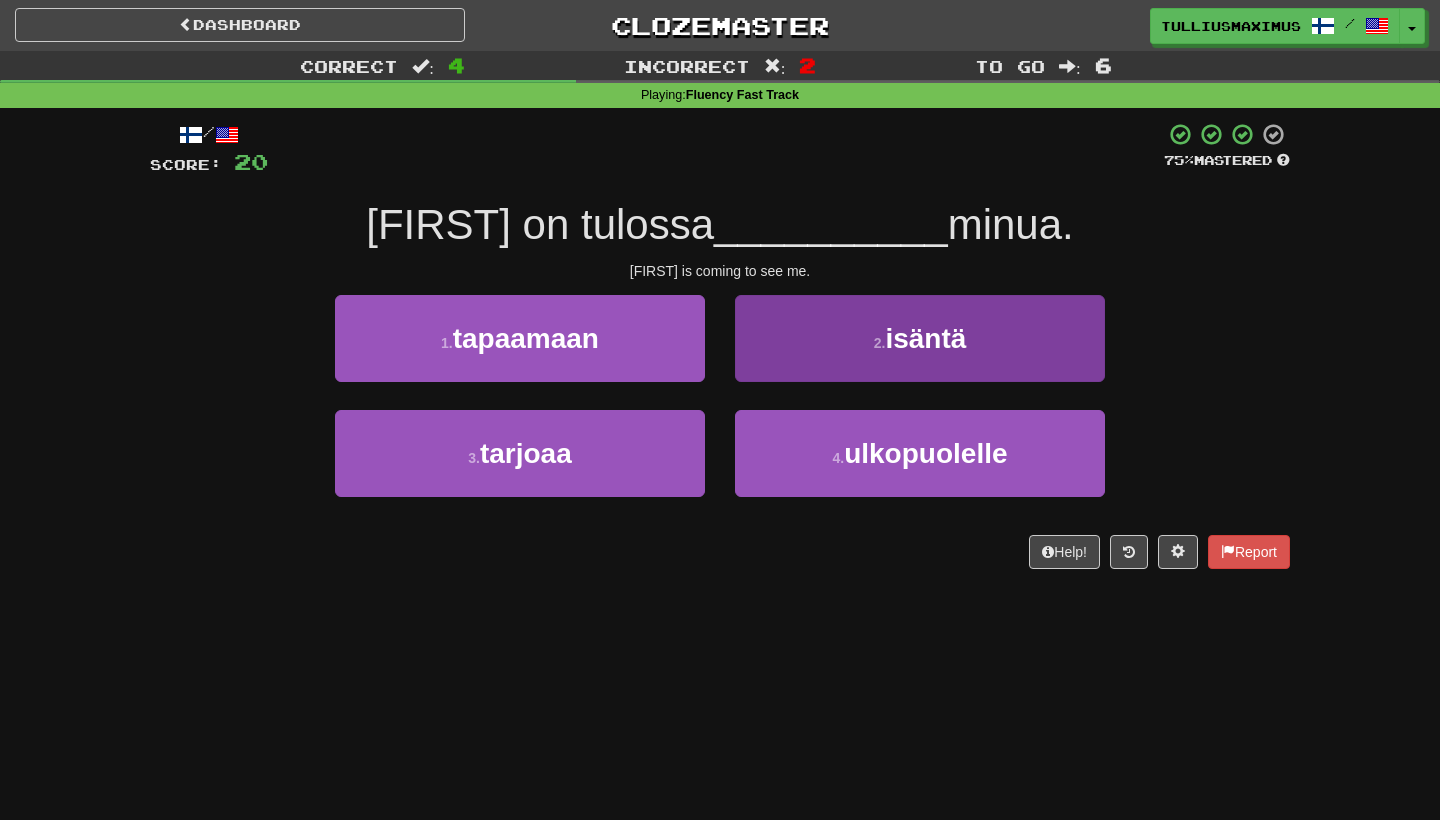 click on "2 .  isäntä" at bounding box center [920, 338] 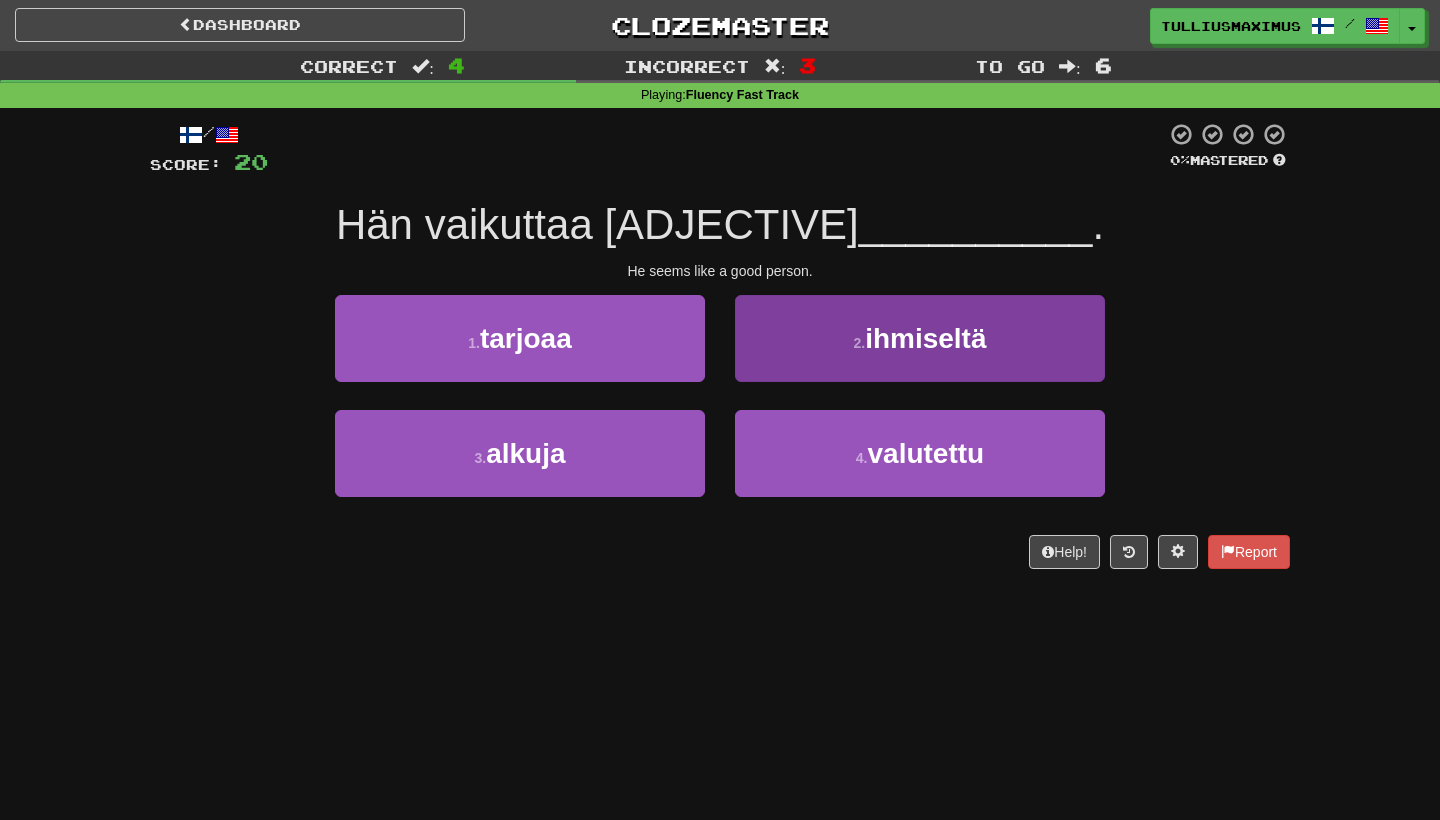 click on "2 .  ihmiseltä" at bounding box center (920, 338) 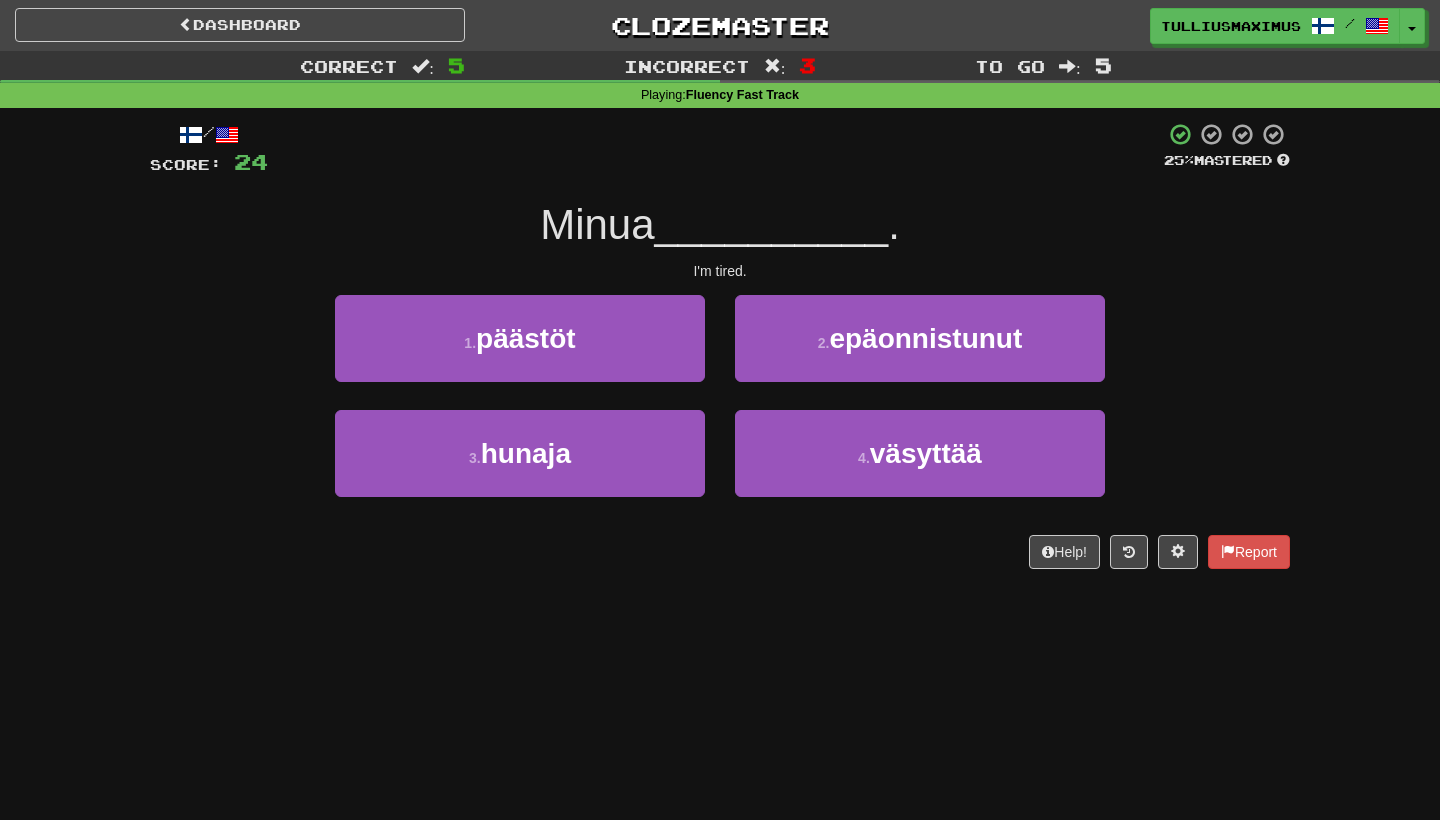 click on "1 .  päästöt 2 .  epäonnistunut" at bounding box center [720, 352] 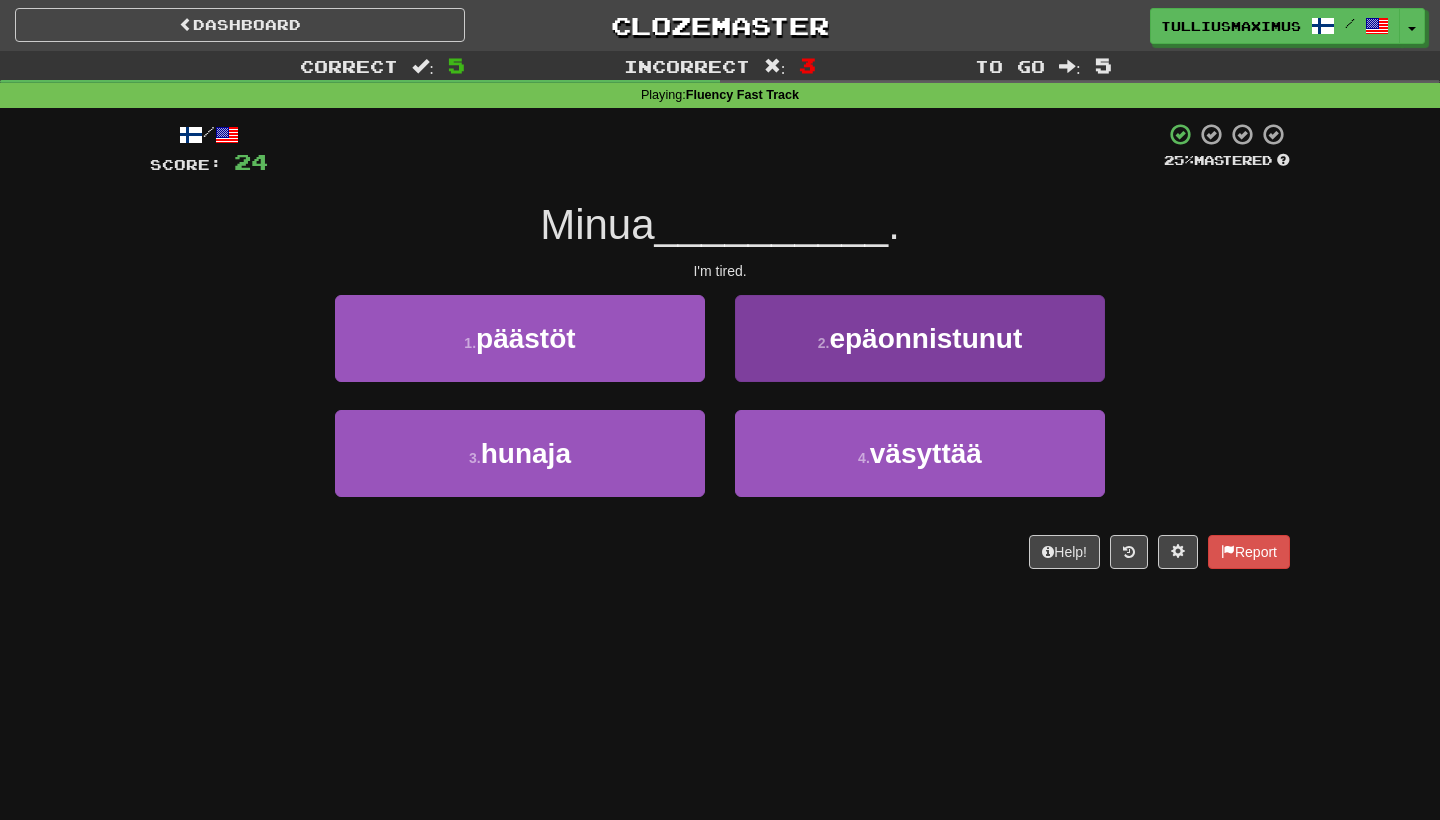 click on "2 .  epäonnistunut" at bounding box center (920, 338) 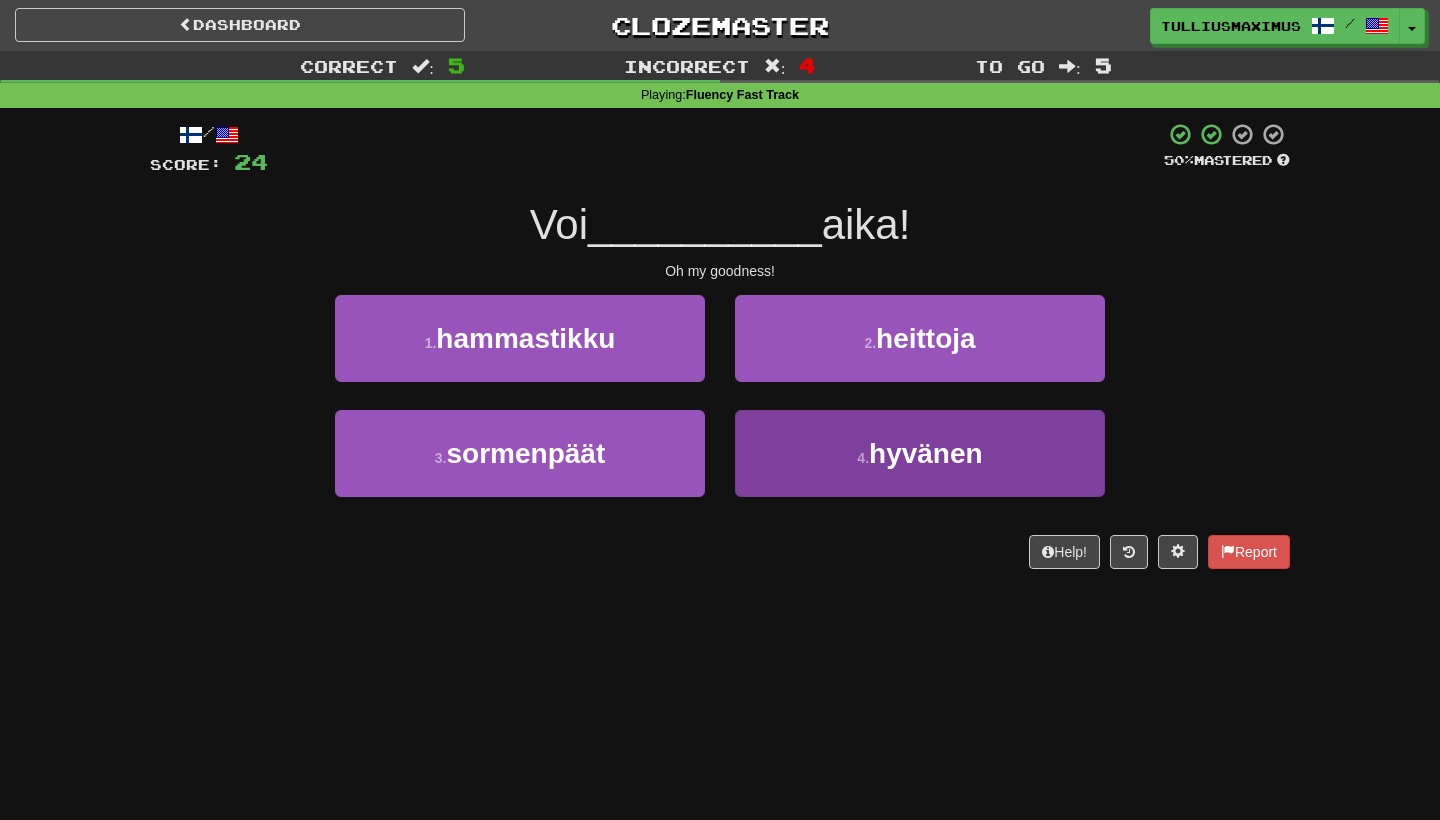 click on "4 .  [LAST]" at bounding box center [920, 453] 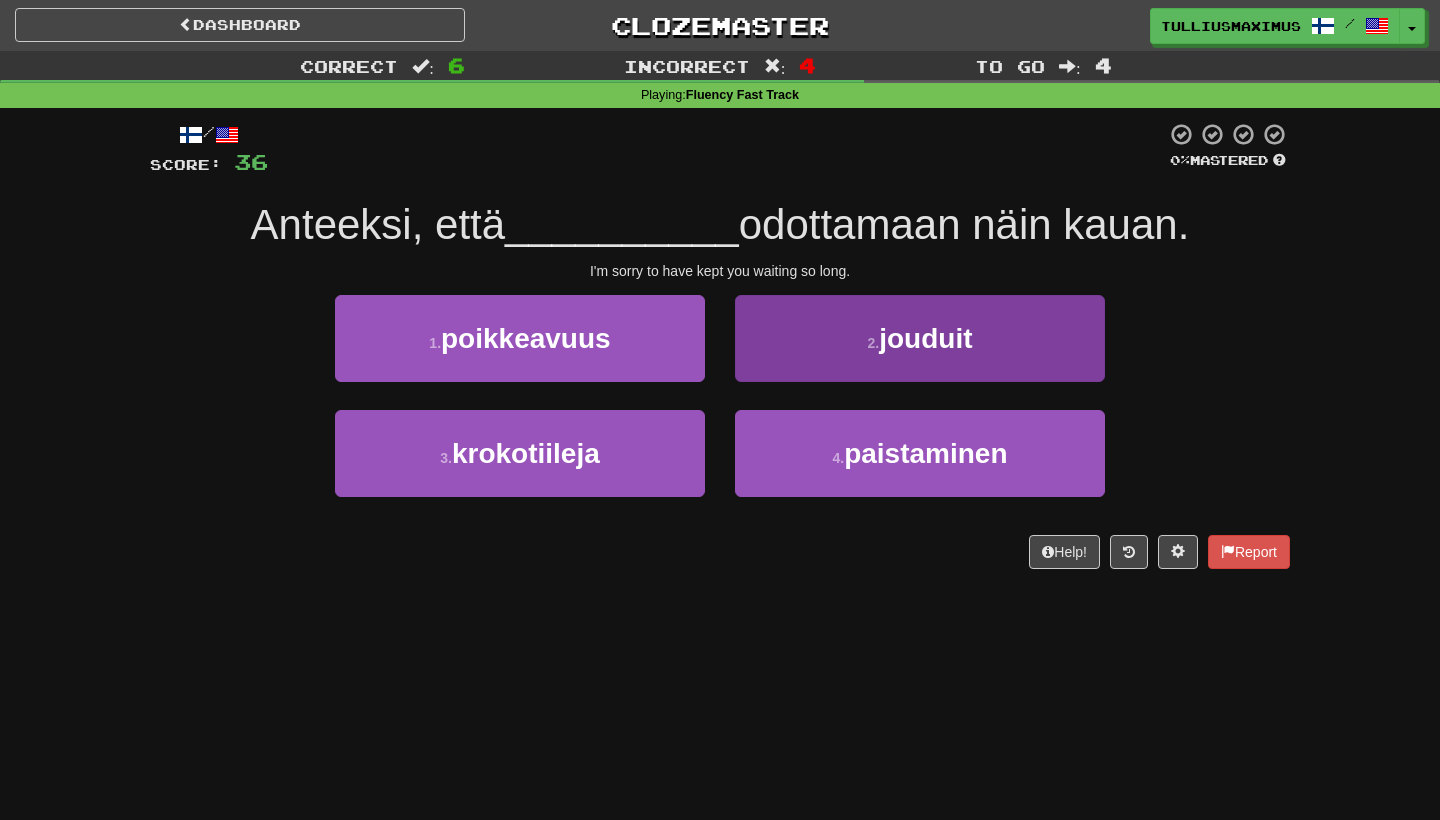 click on "2 .  jouduit" at bounding box center (920, 338) 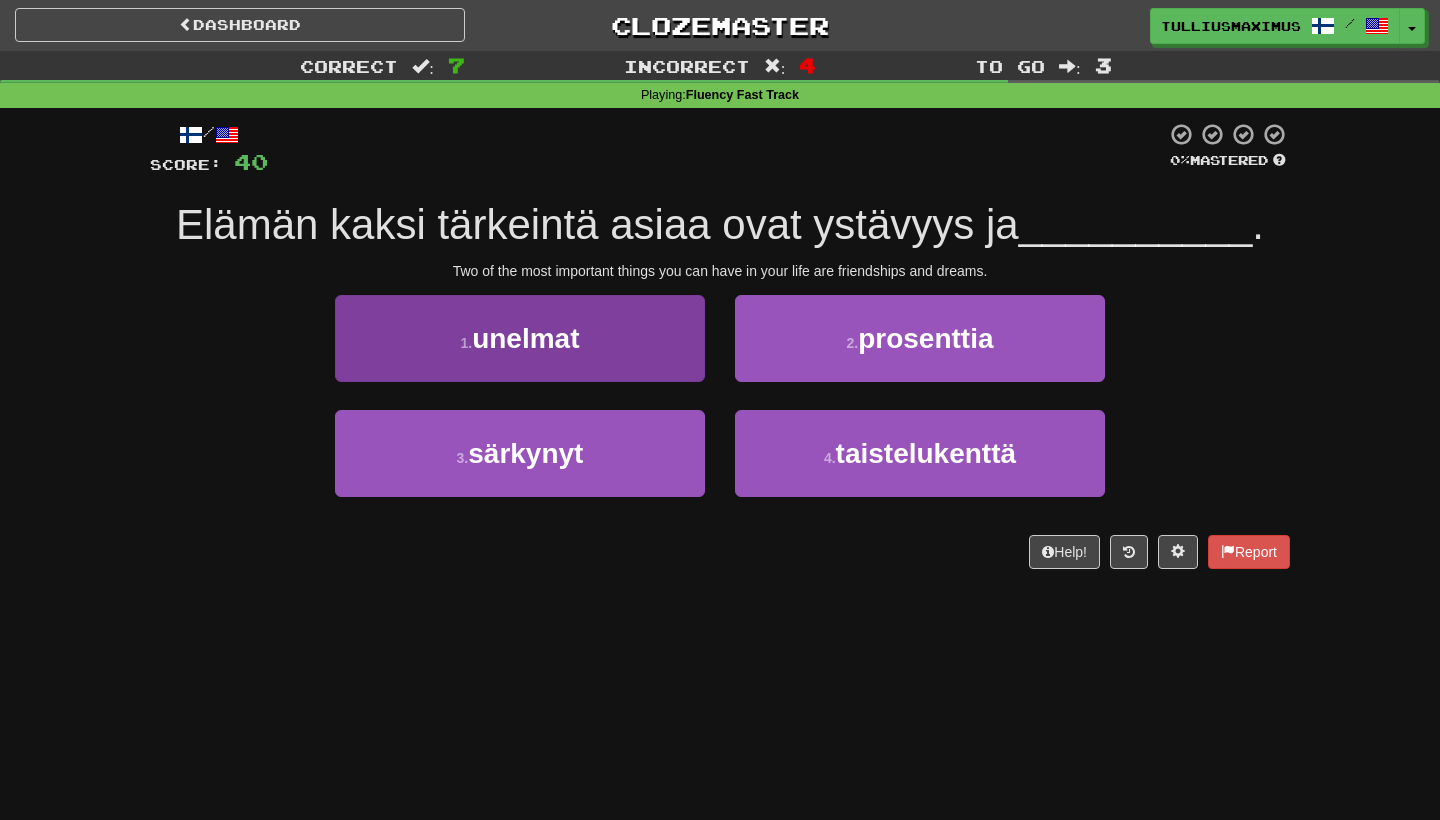 click on "1 .  unelmat" at bounding box center [520, 338] 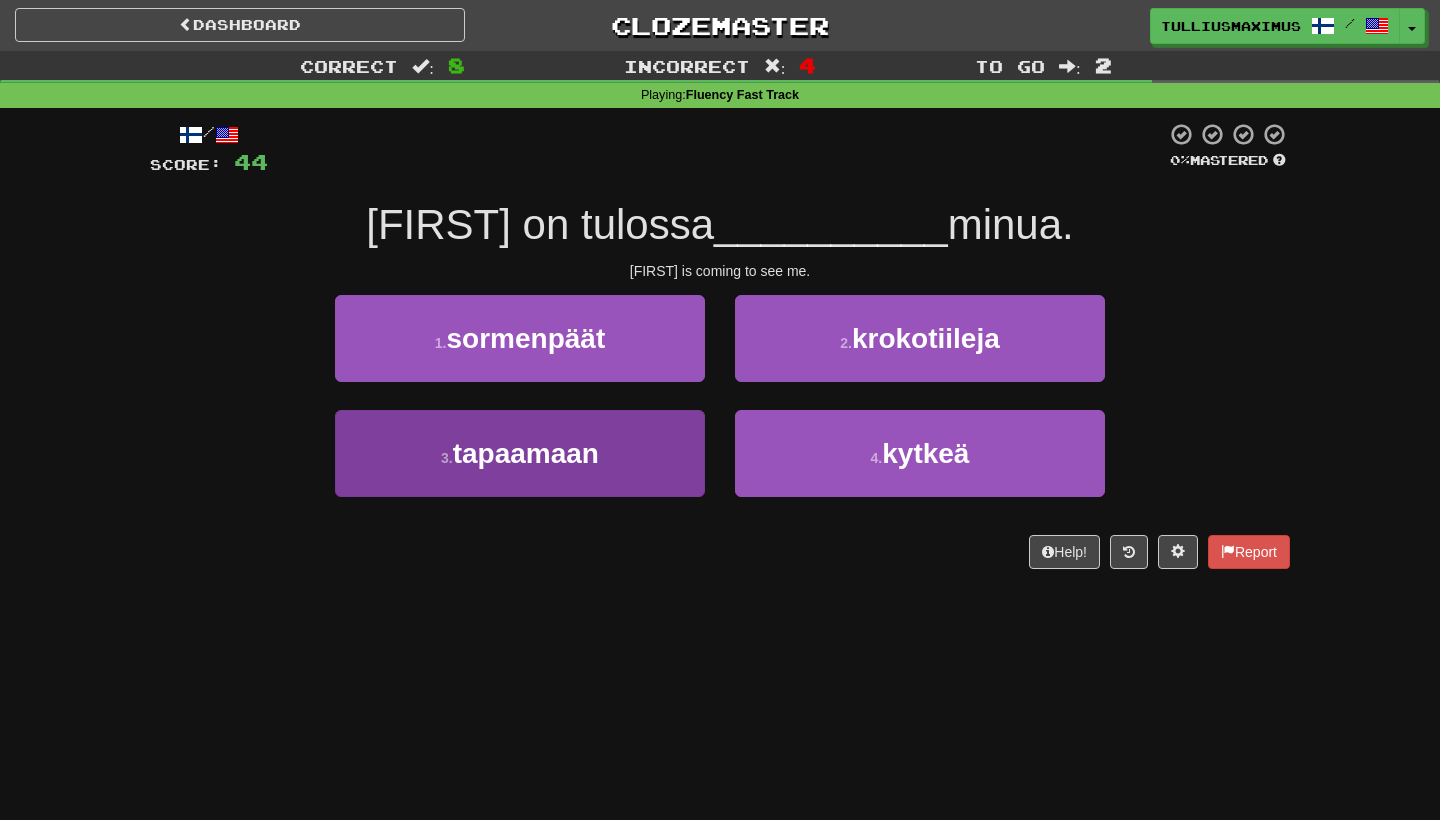 click on "3 .  tapaamaan" at bounding box center [520, 453] 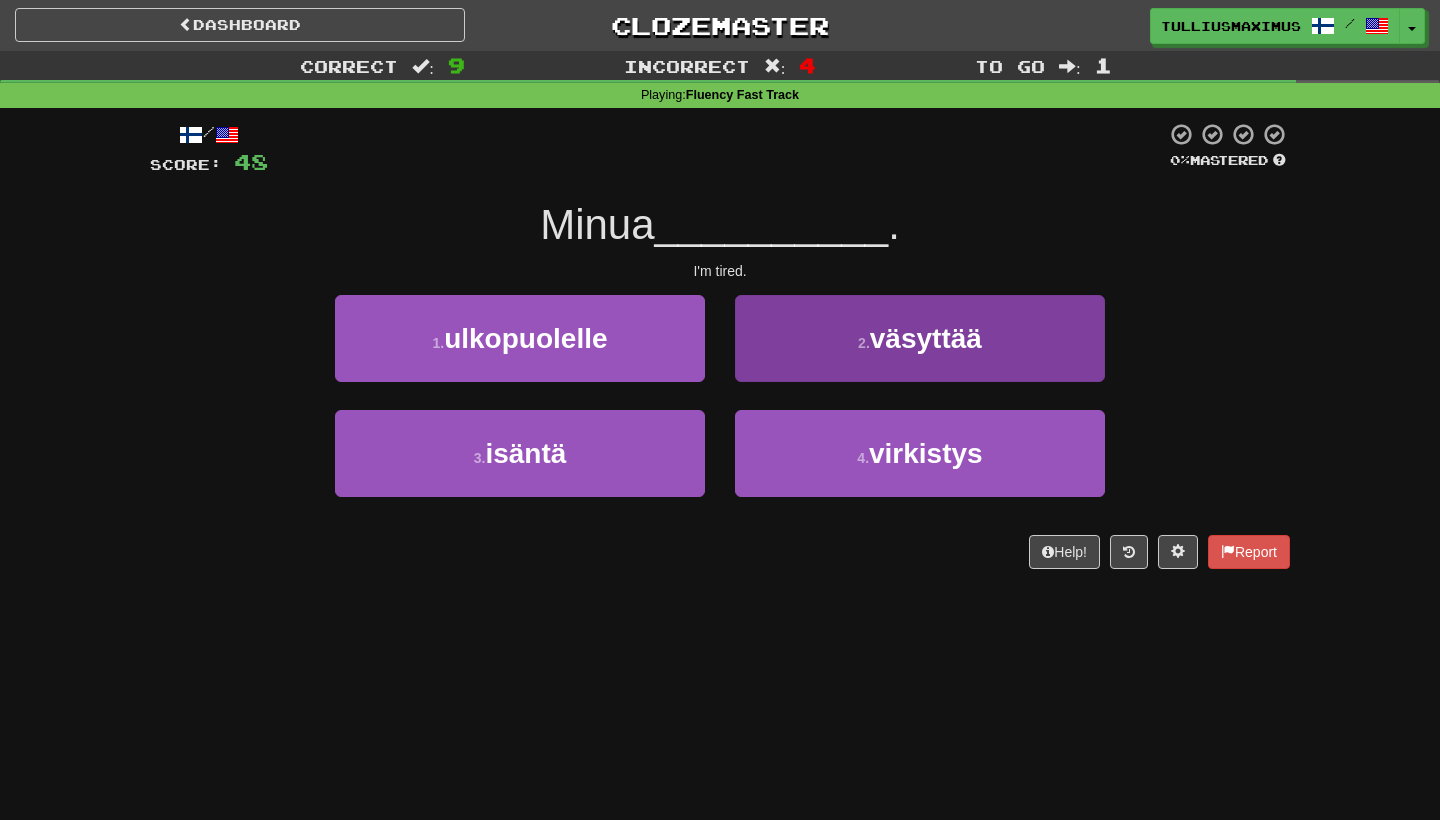 click on "2 .  väsyttää" at bounding box center (920, 338) 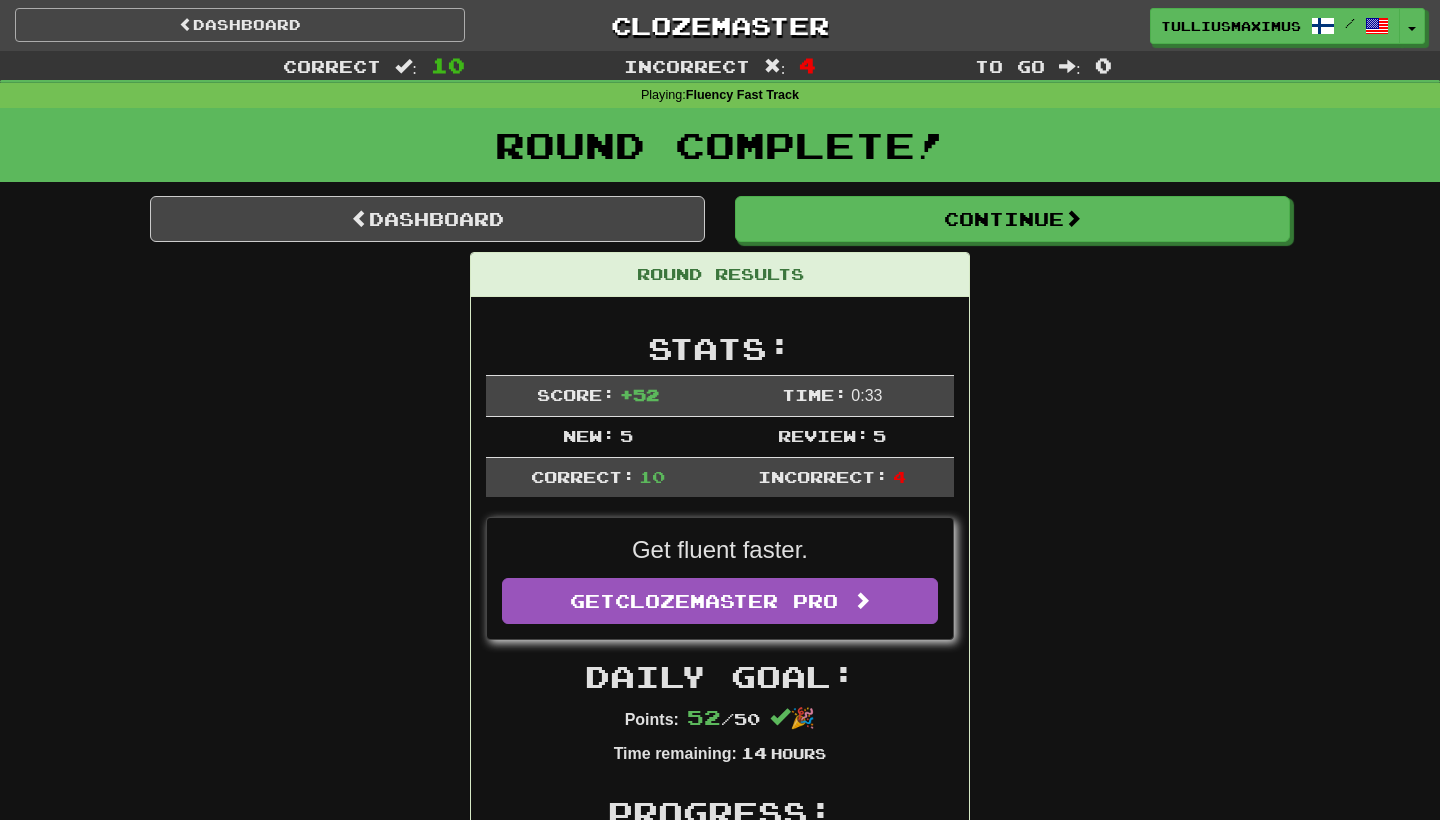 click on "Dashboard" at bounding box center (240, 25) 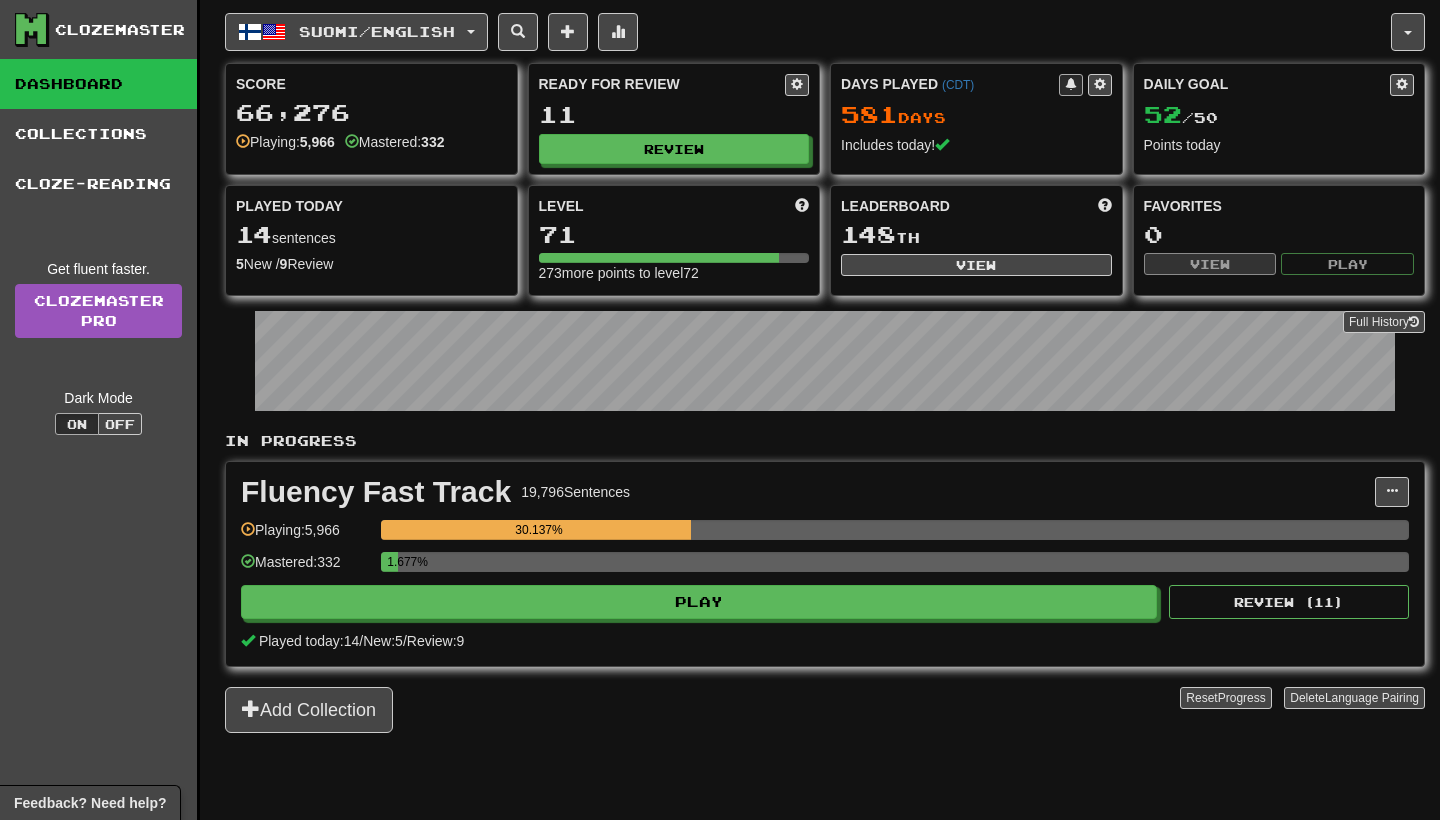 scroll, scrollTop: 0, scrollLeft: 0, axis: both 